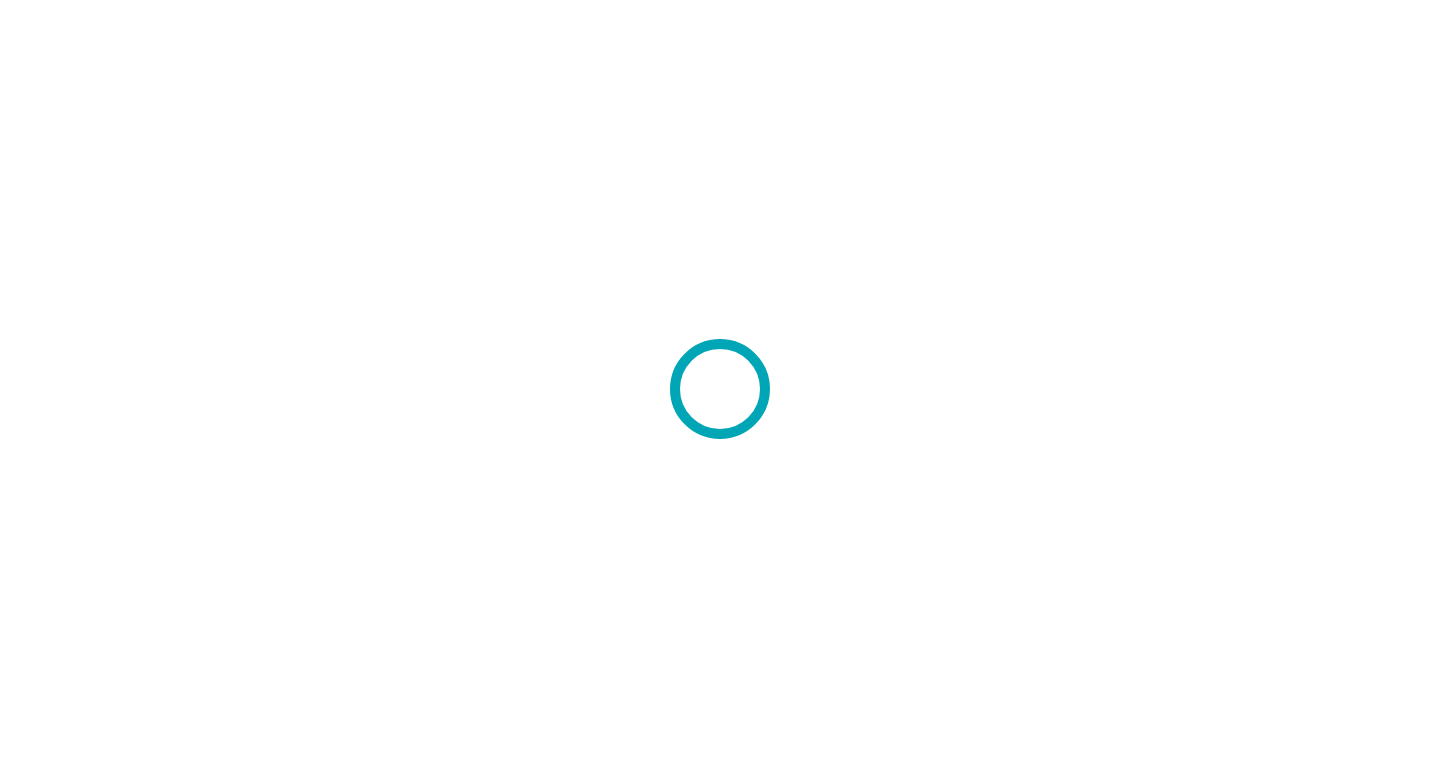 scroll, scrollTop: 0, scrollLeft: 0, axis: both 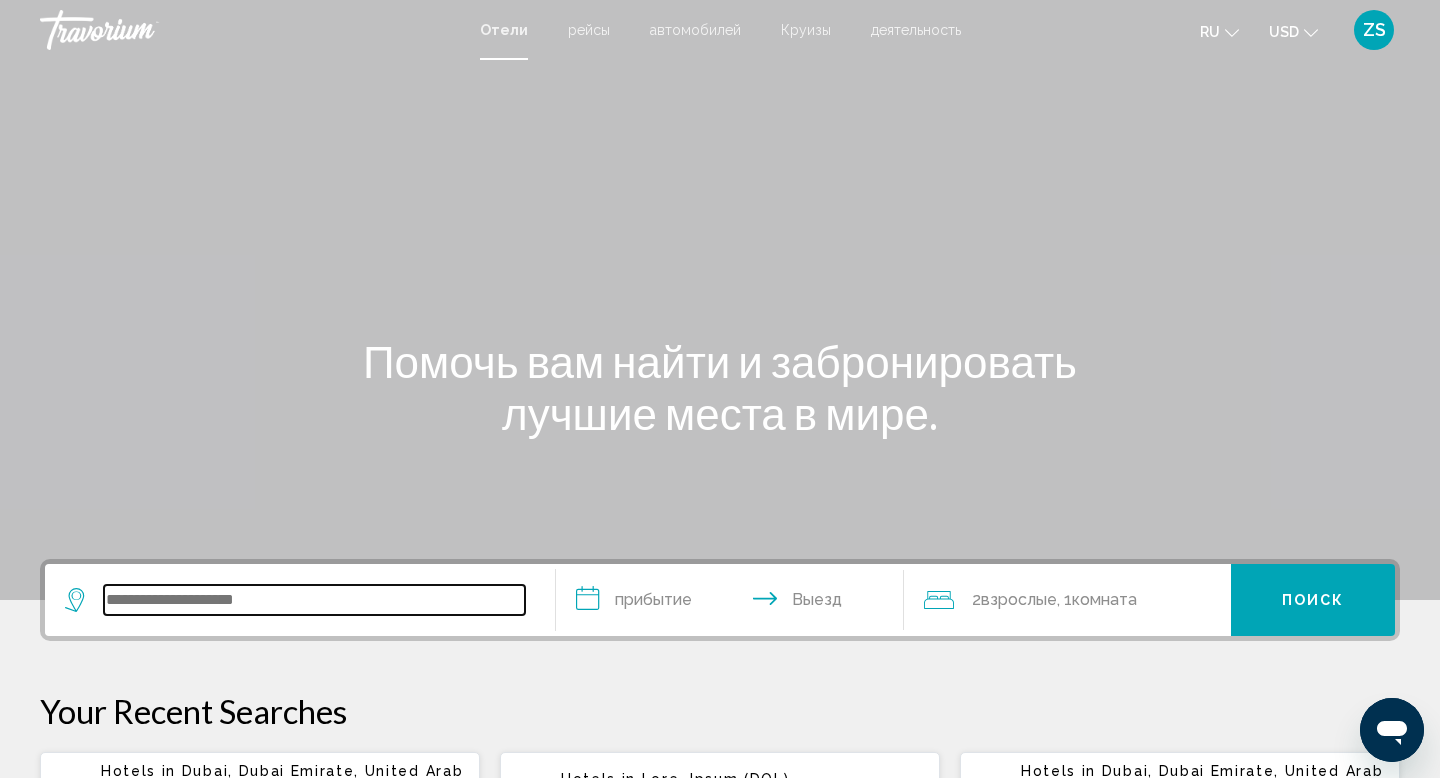 click at bounding box center [314, 600] 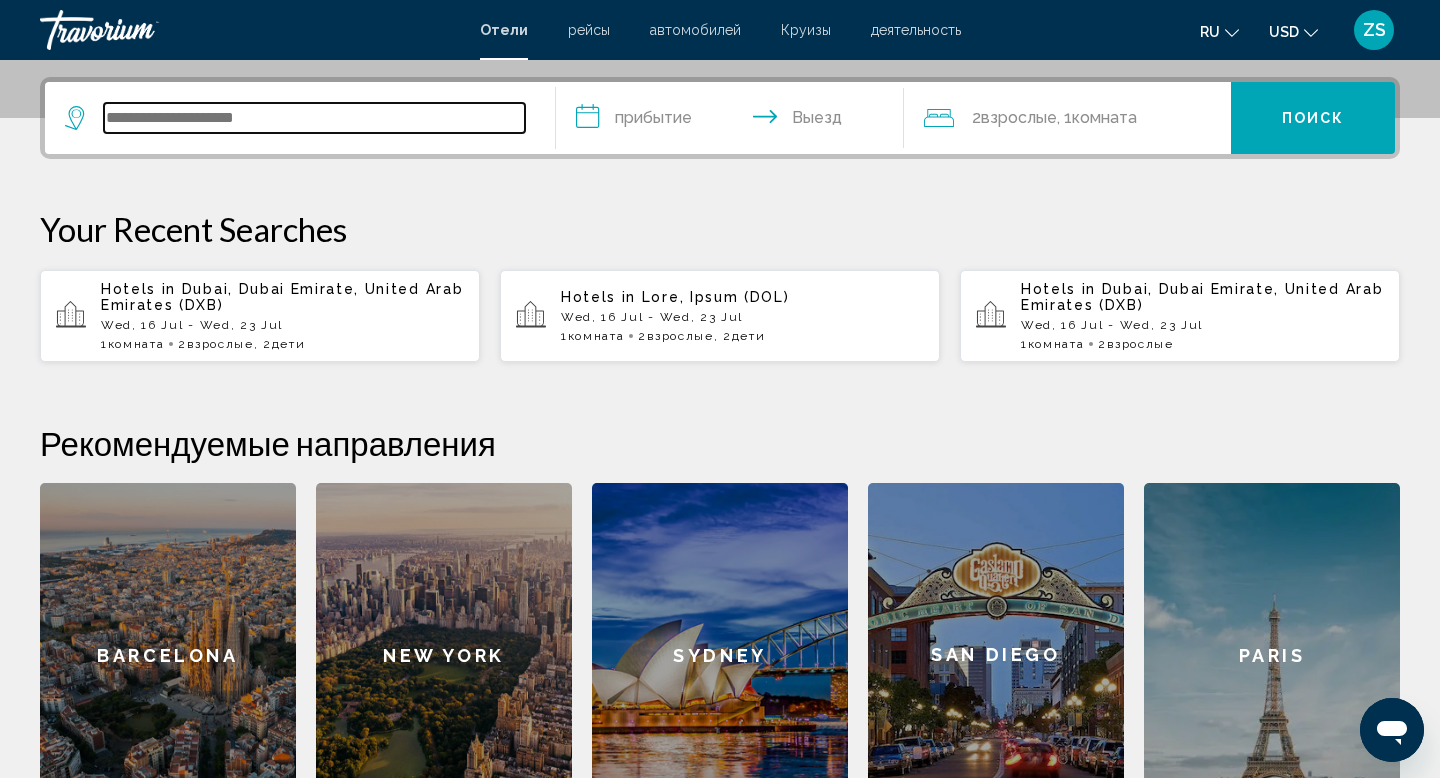 scroll, scrollTop: 494, scrollLeft: 0, axis: vertical 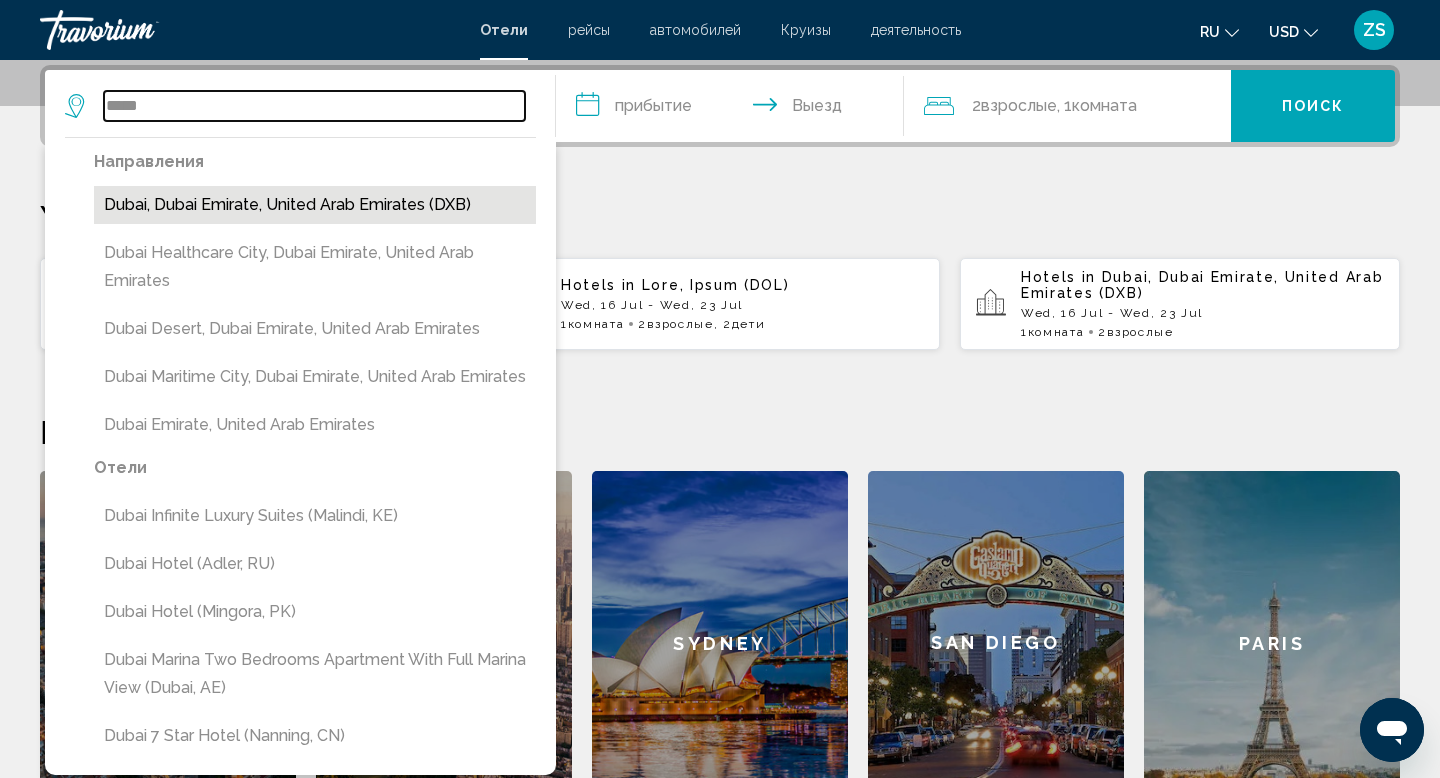 type on "*****" 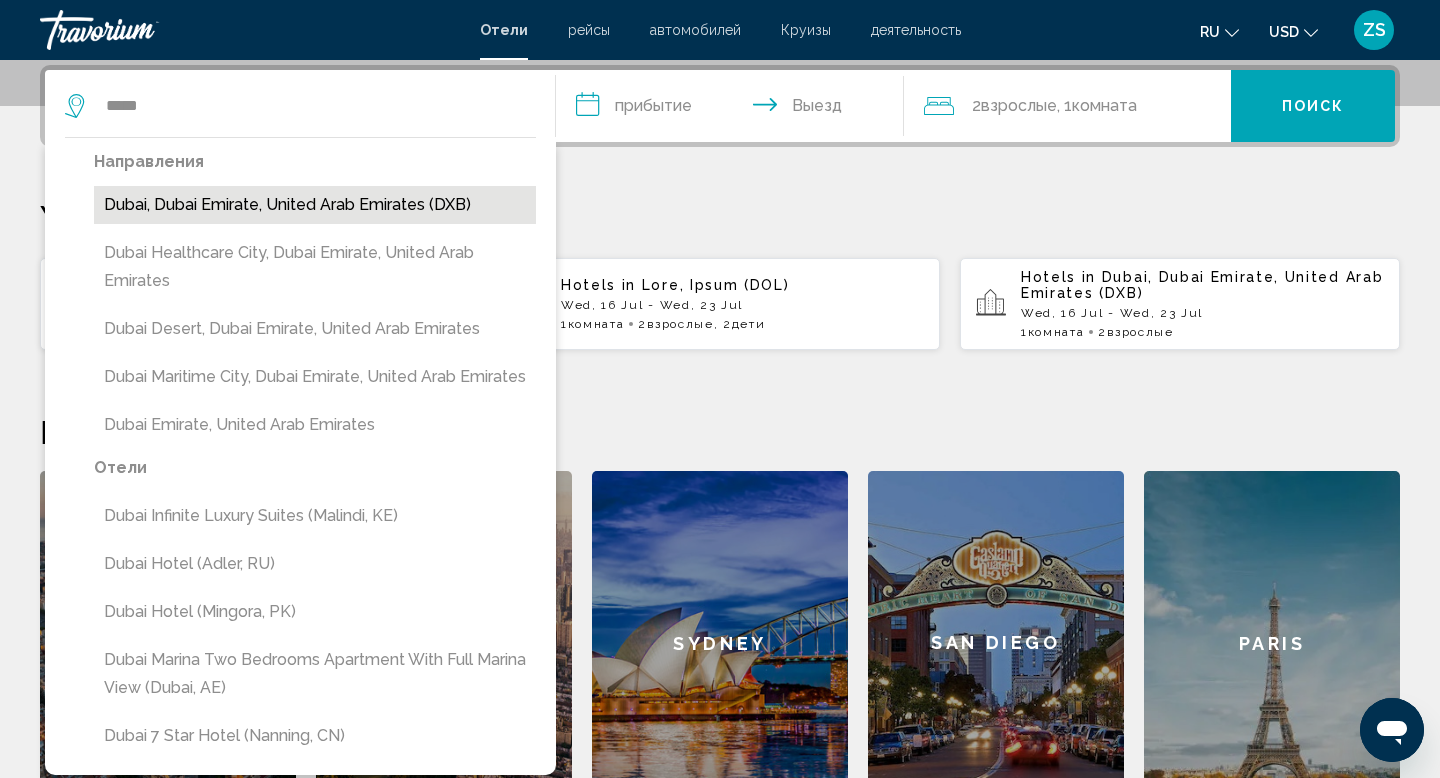 click on "Dubai, Dubai Emirate, United Arab Emirates (DXB)" at bounding box center [315, 205] 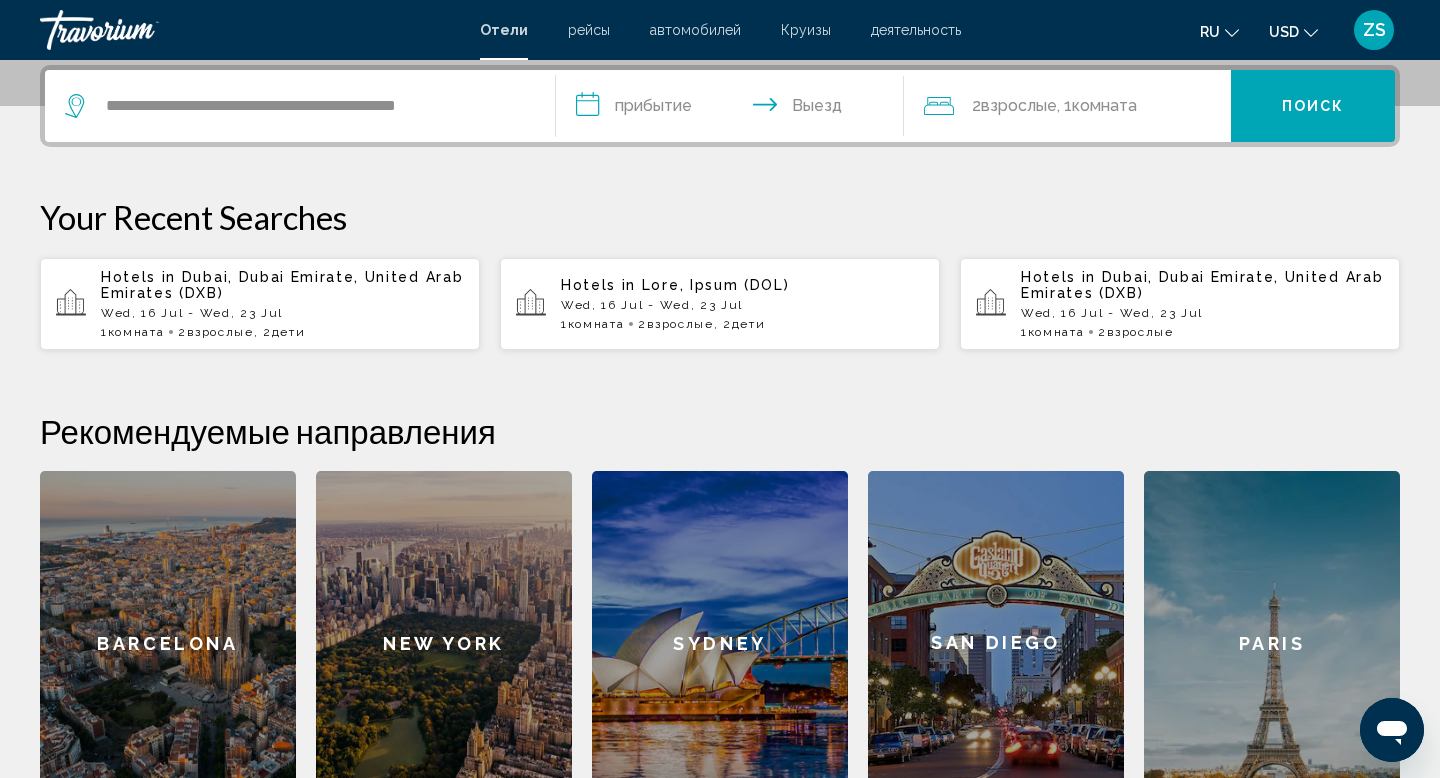 click on "**********" at bounding box center [734, 109] 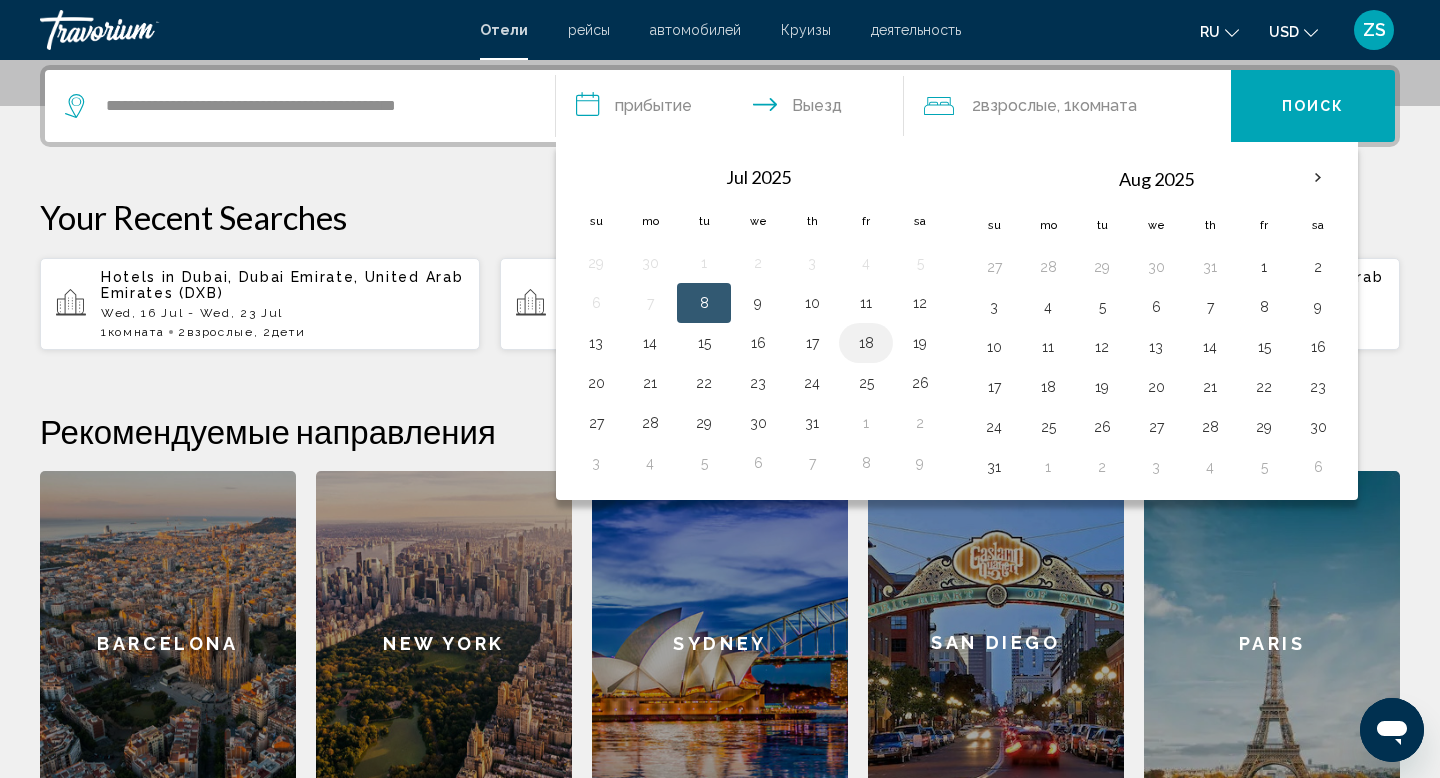 click on "18" at bounding box center (866, 343) 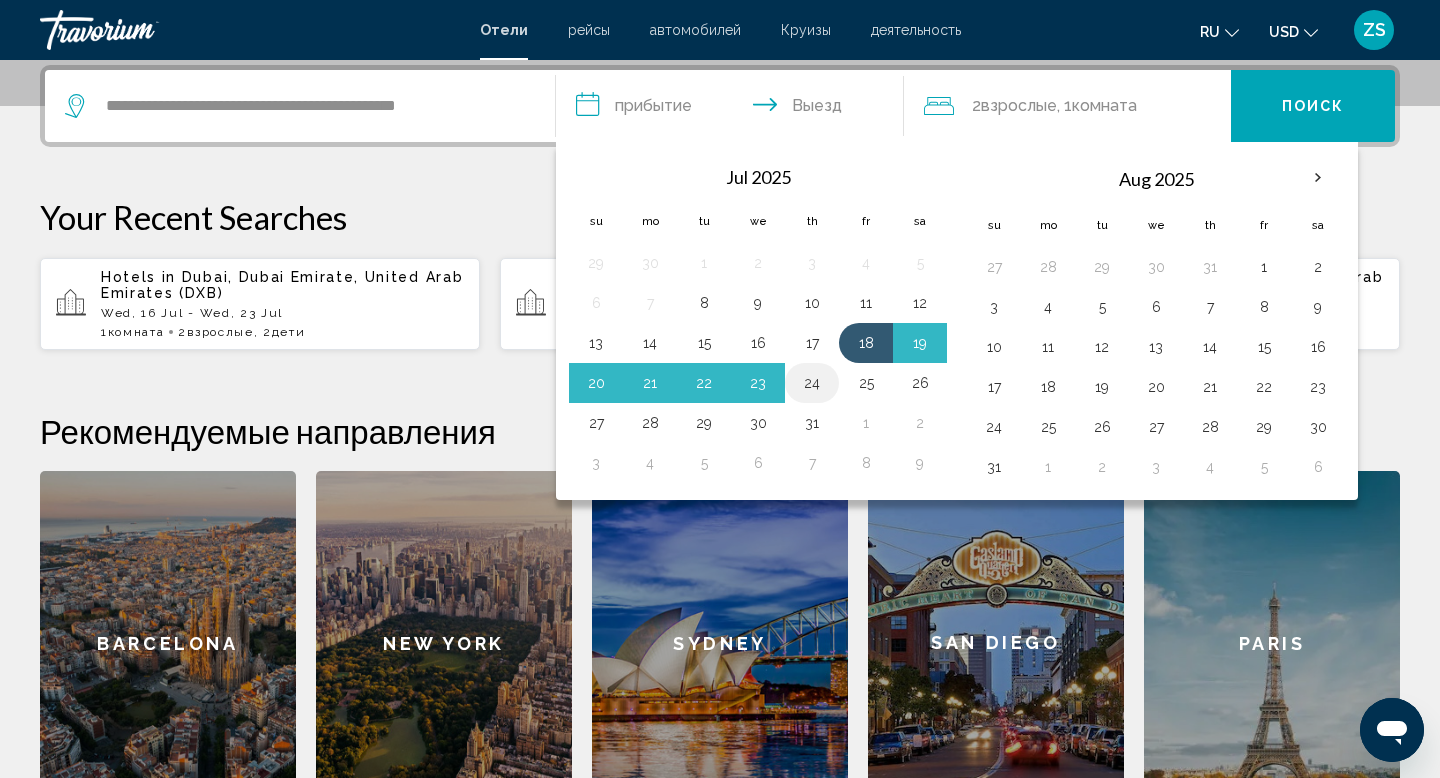 click on "24" at bounding box center [812, 383] 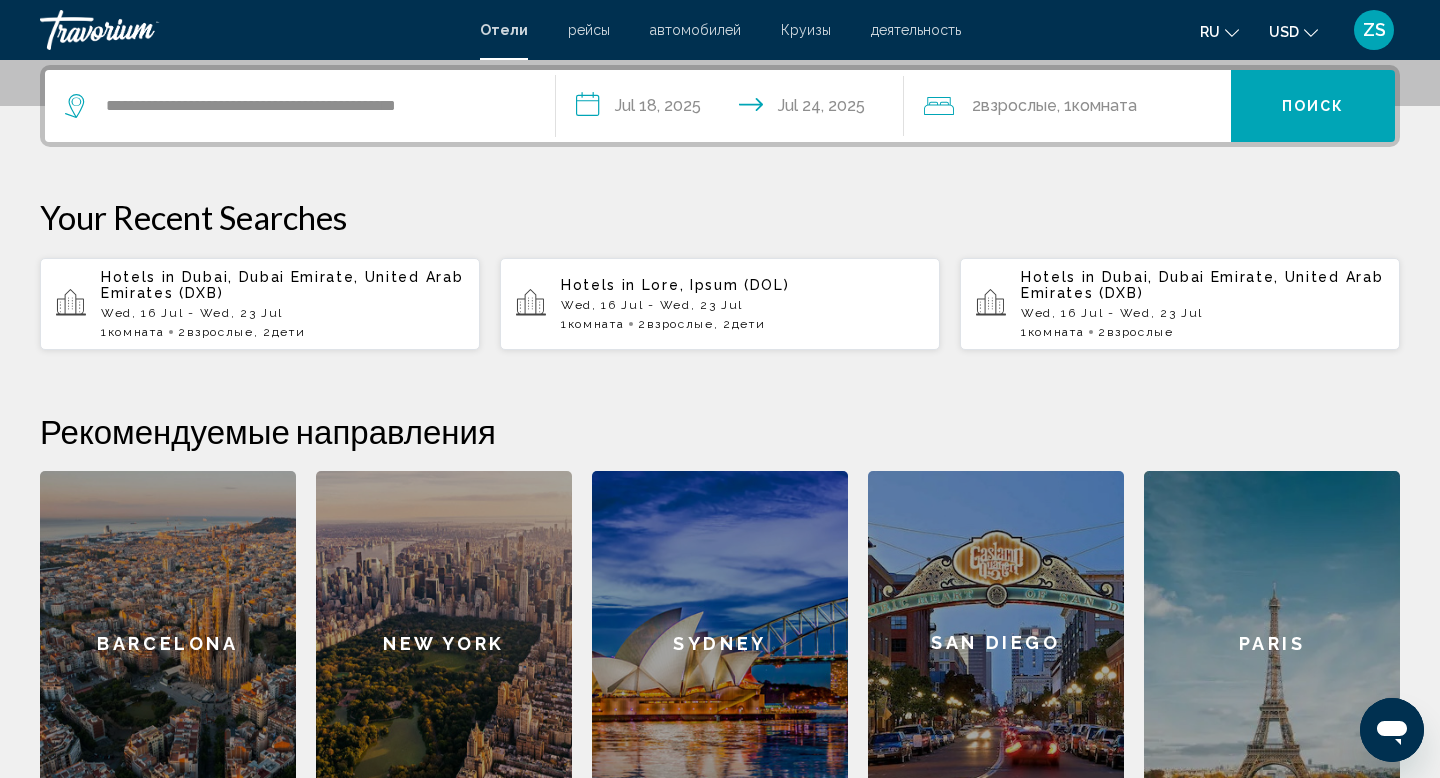 click on ", 1  Комната номера" at bounding box center (1097, 106) 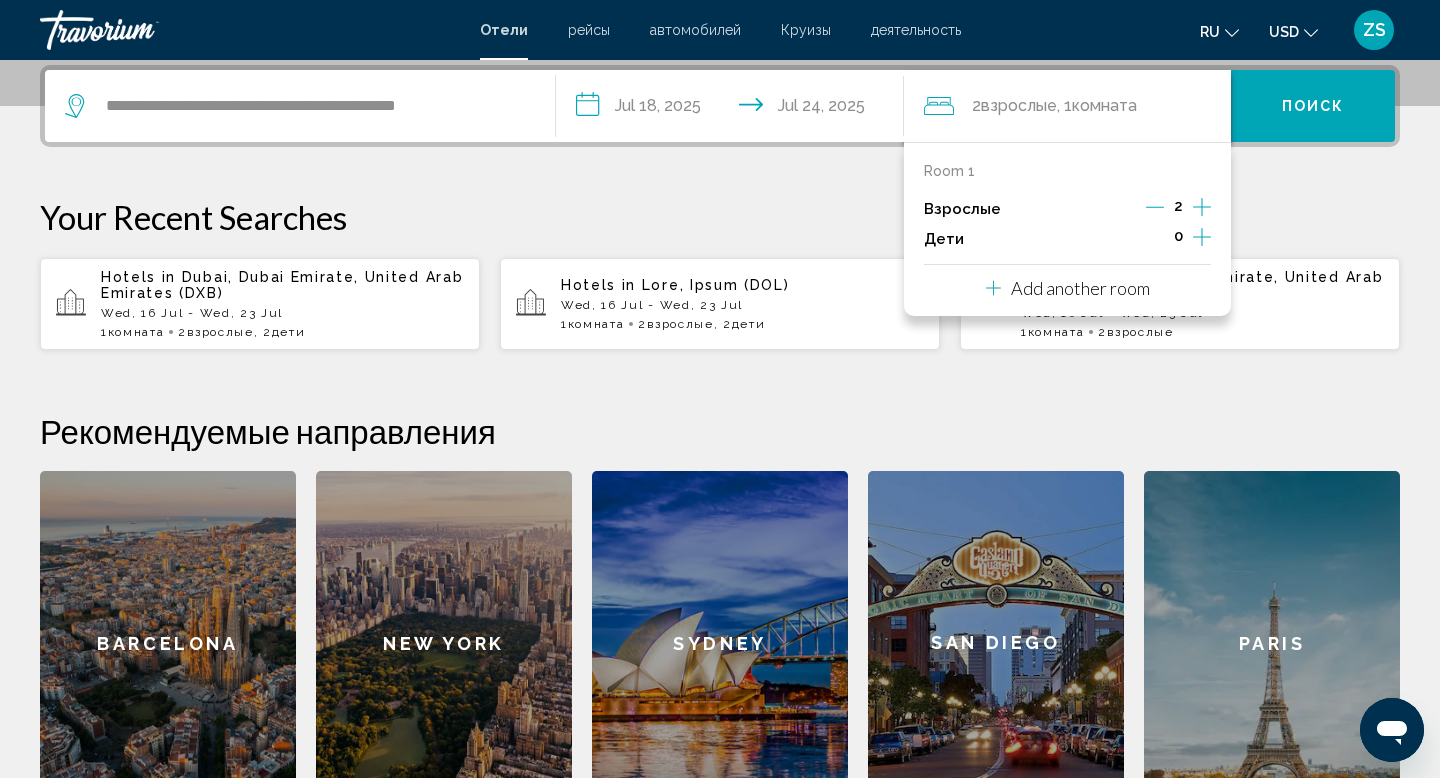 click at bounding box center (1202, 237) 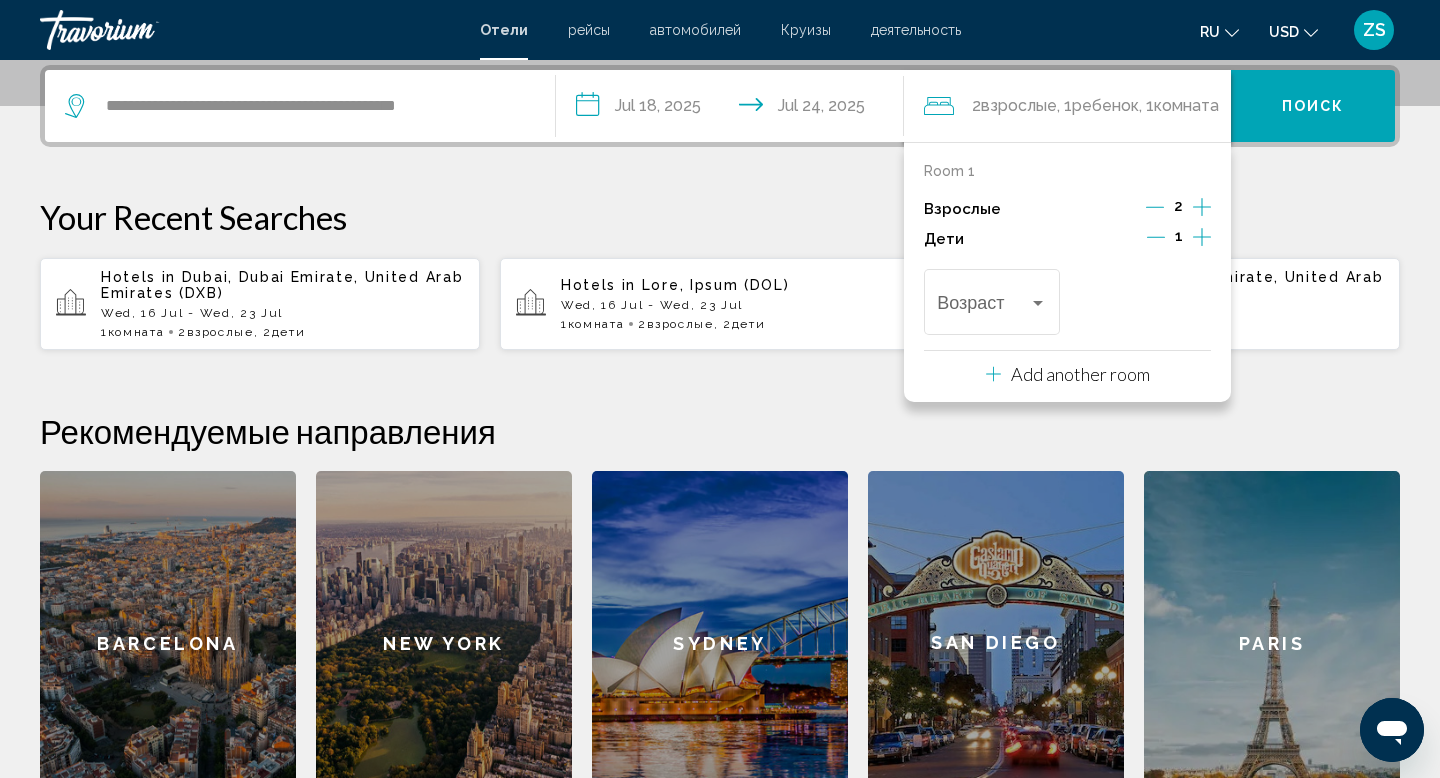 click at bounding box center [1202, 237] 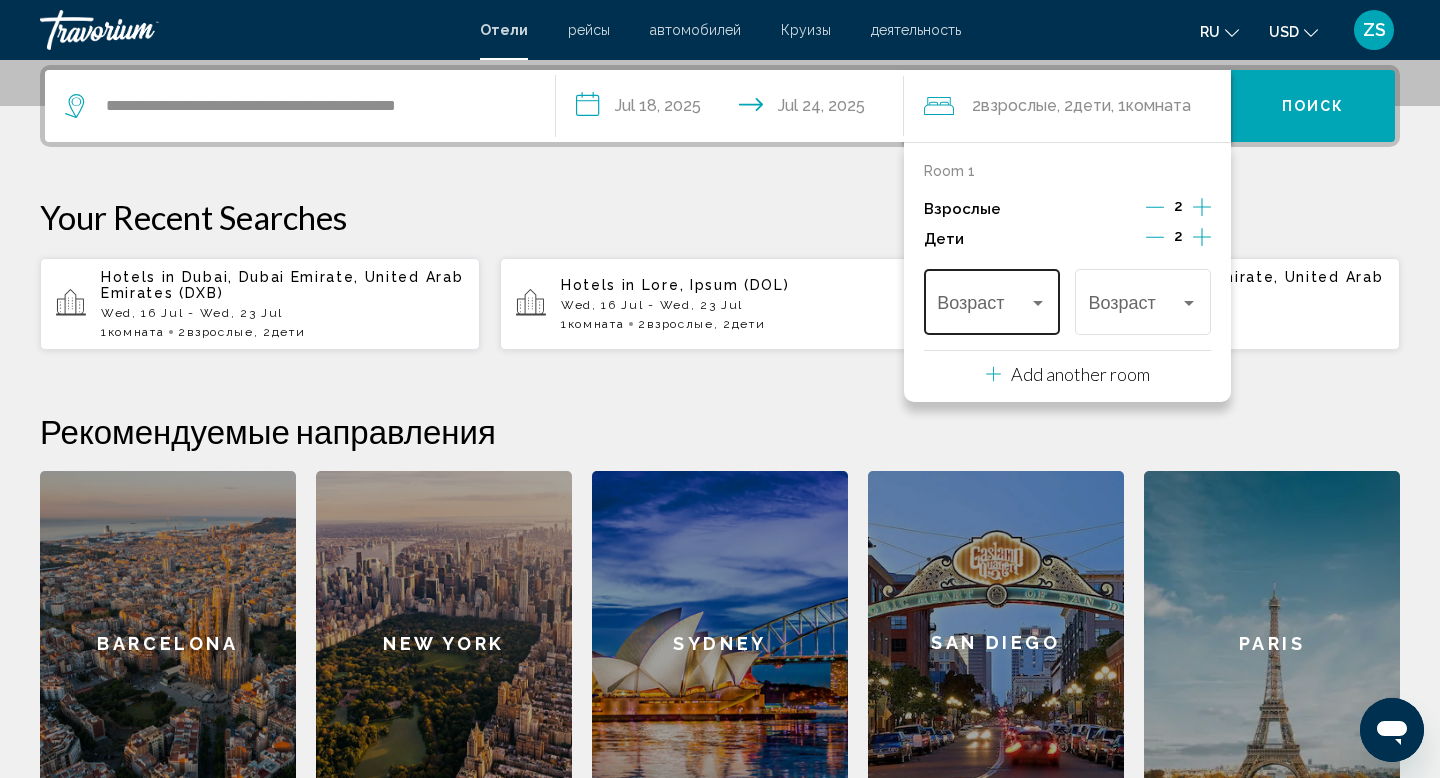 click at bounding box center (1038, 303) 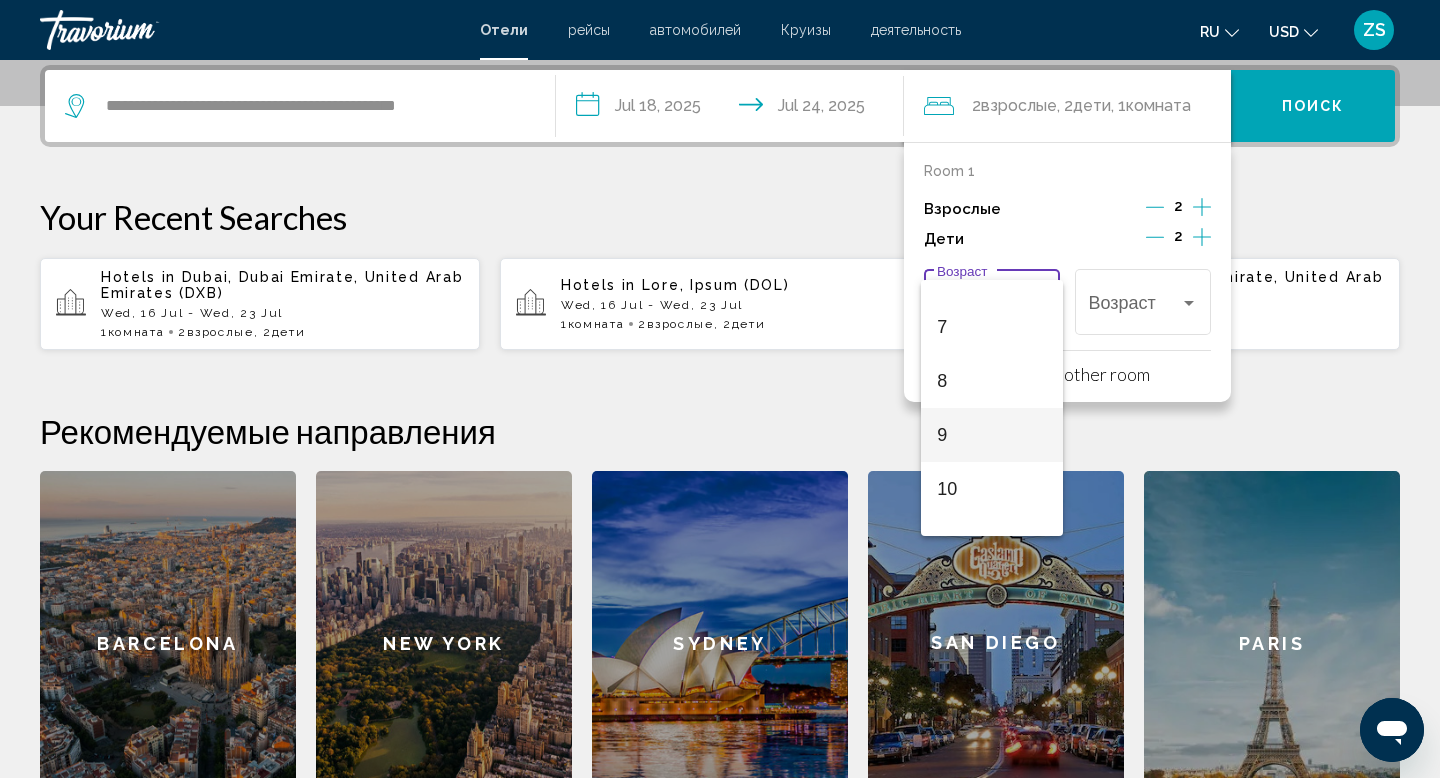 scroll, scrollTop: 362, scrollLeft: 0, axis: vertical 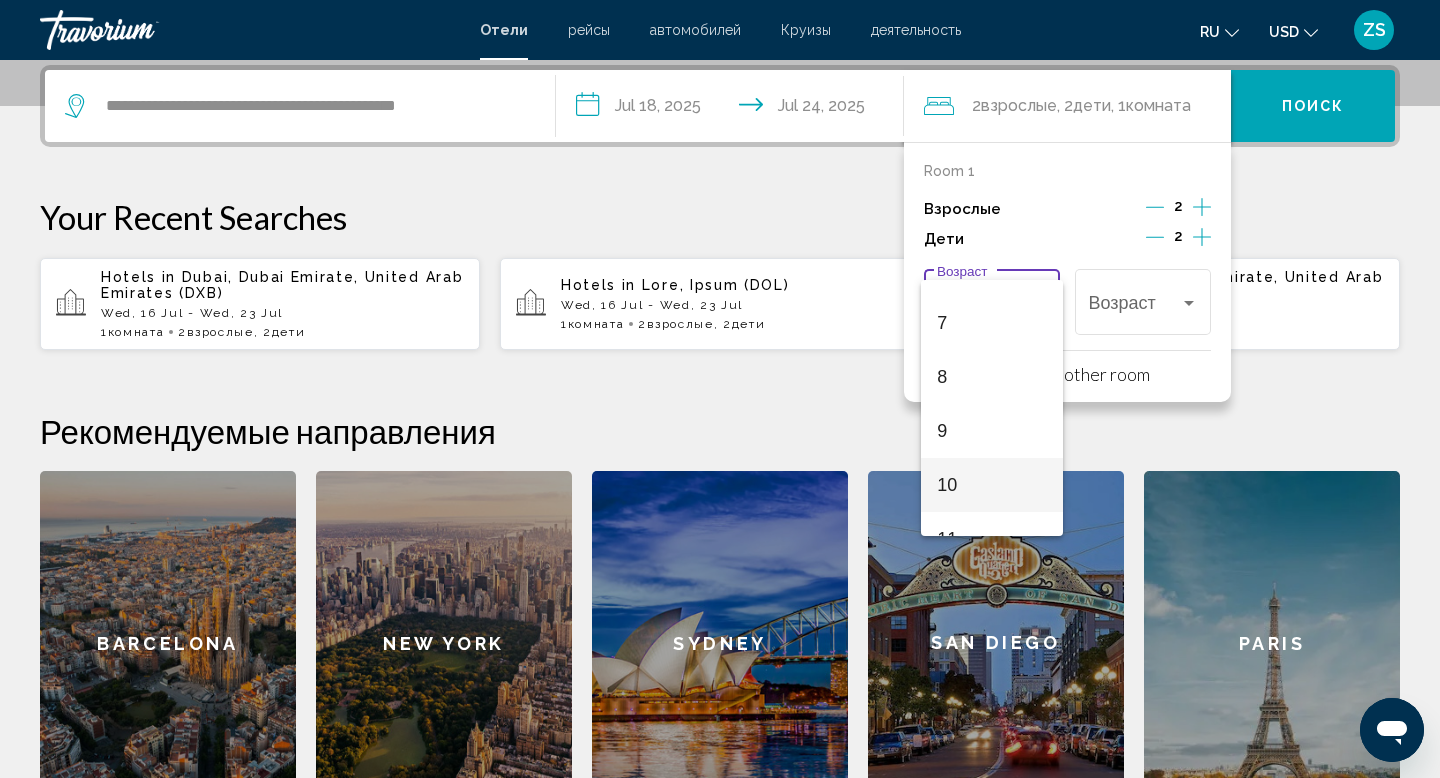 click on "10" at bounding box center [991, 485] 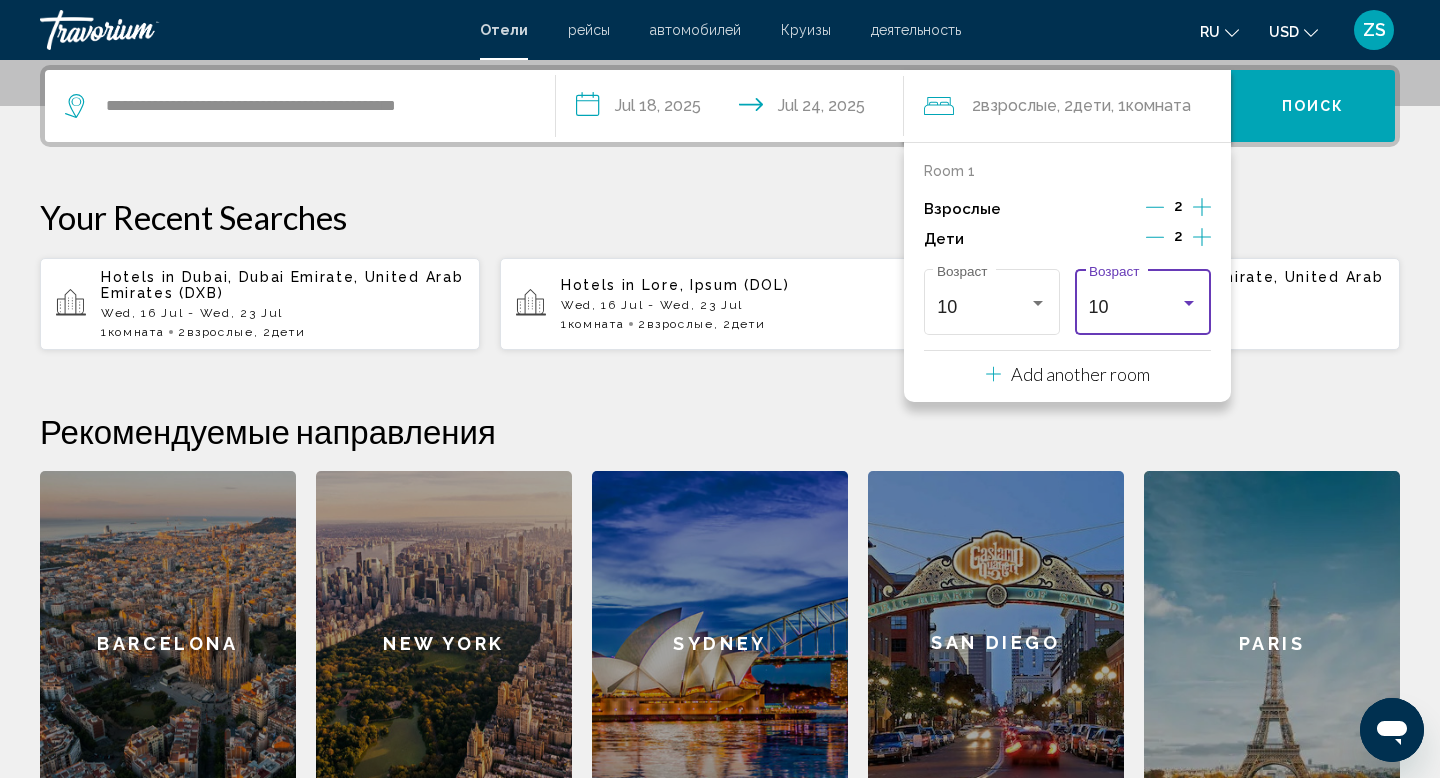 click on "10" at bounding box center (1134, 307) 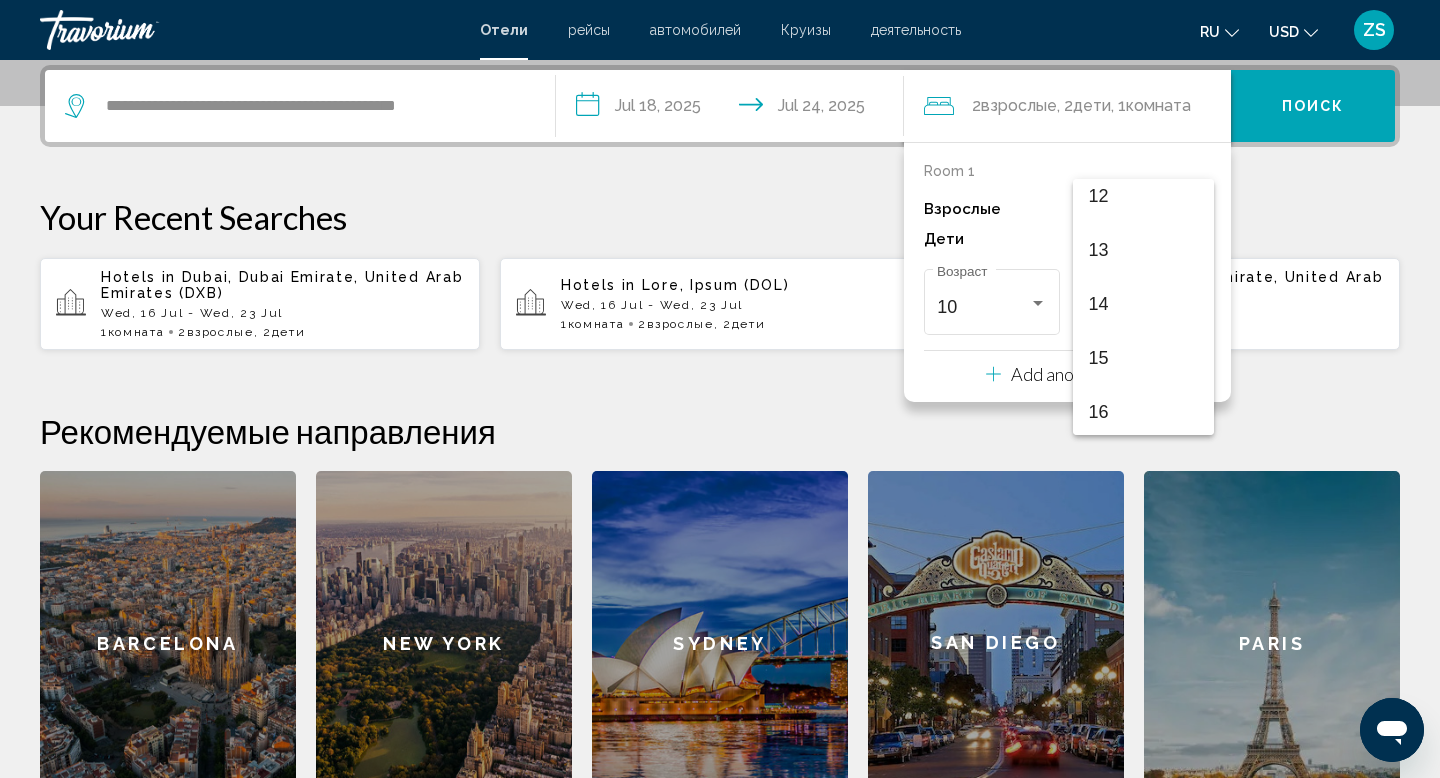 scroll, scrollTop: 716, scrollLeft: 0, axis: vertical 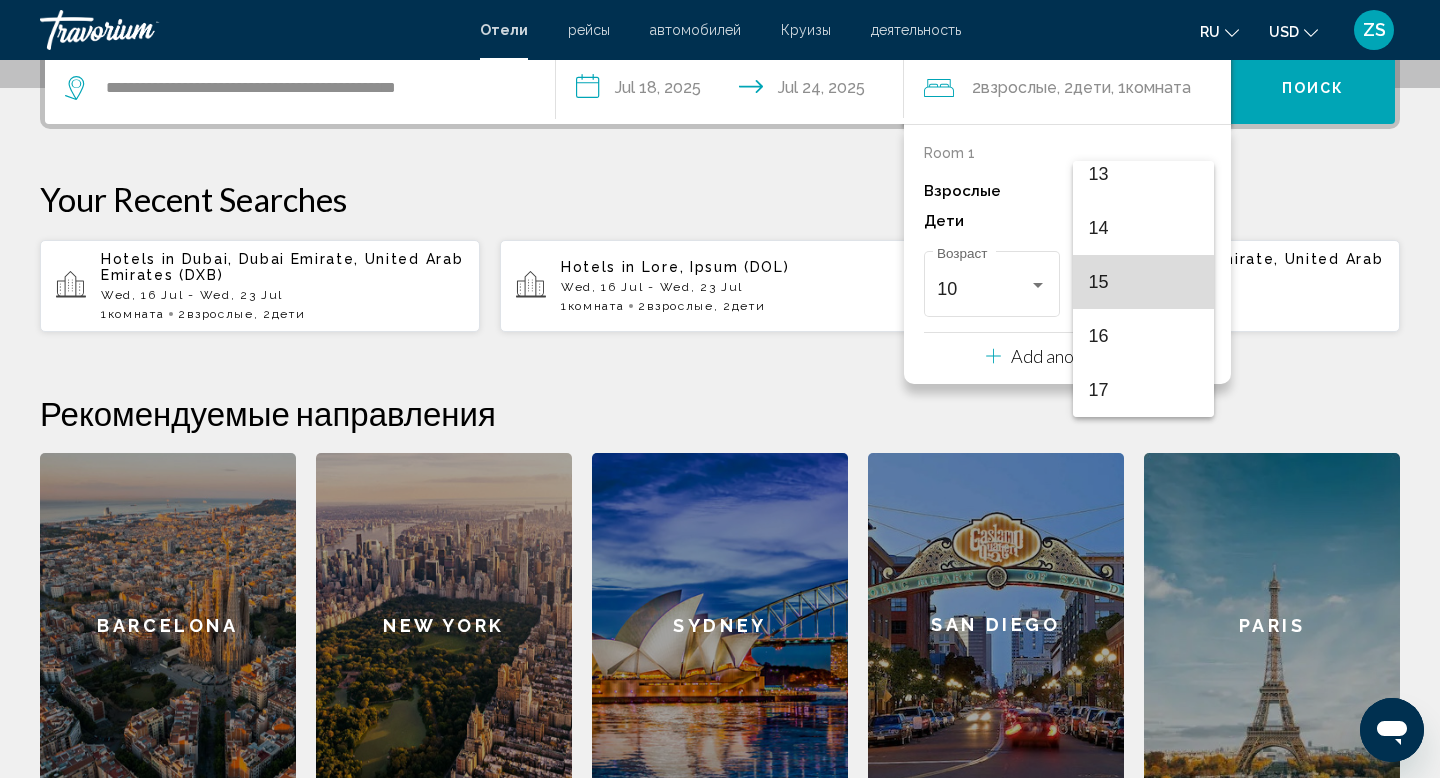 click on "15" at bounding box center [1143, 282] 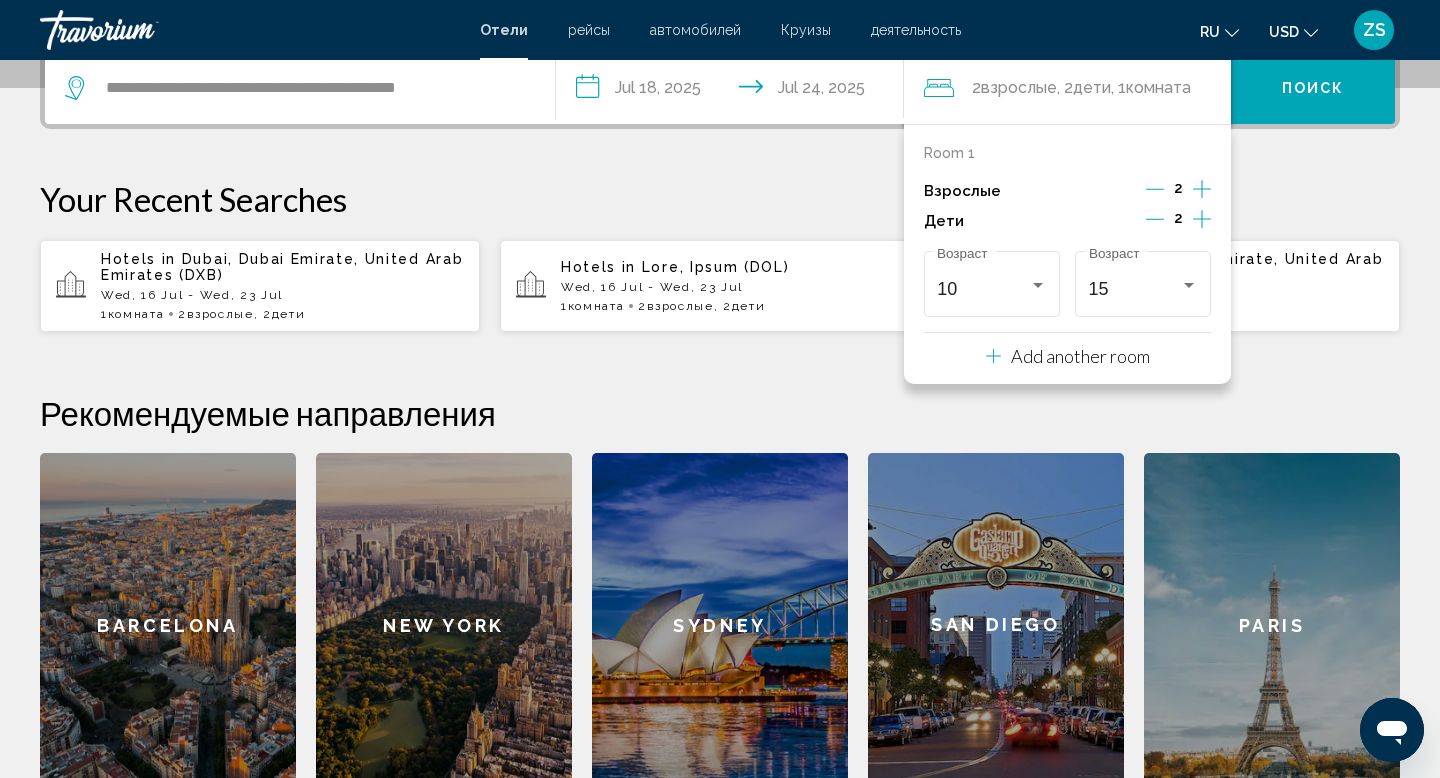 click on "**********" at bounding box center (720, 422) 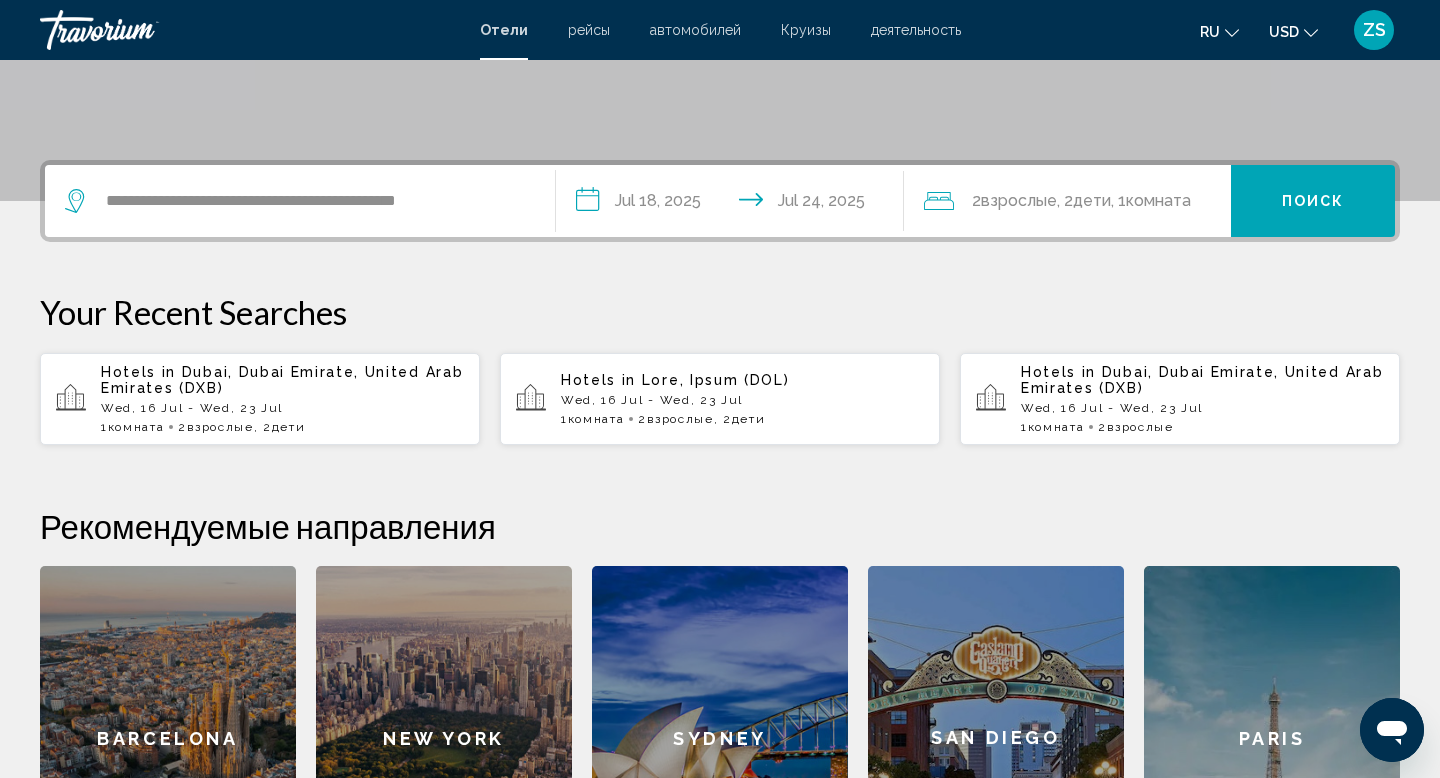 scroll, scrollTop: 396, scrollLeft: 0, axis: vertical 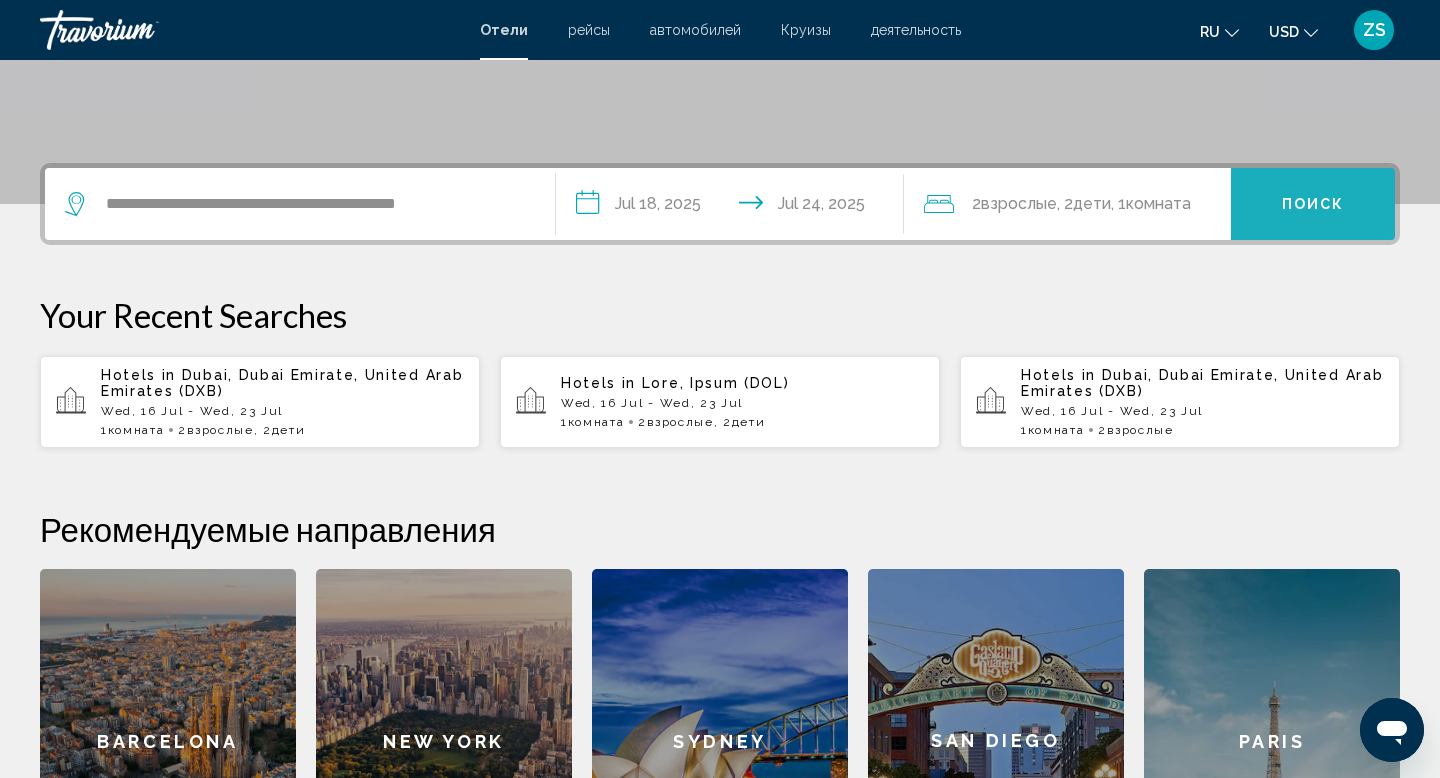click on "Поиск" at bounding box center [1313, 204] 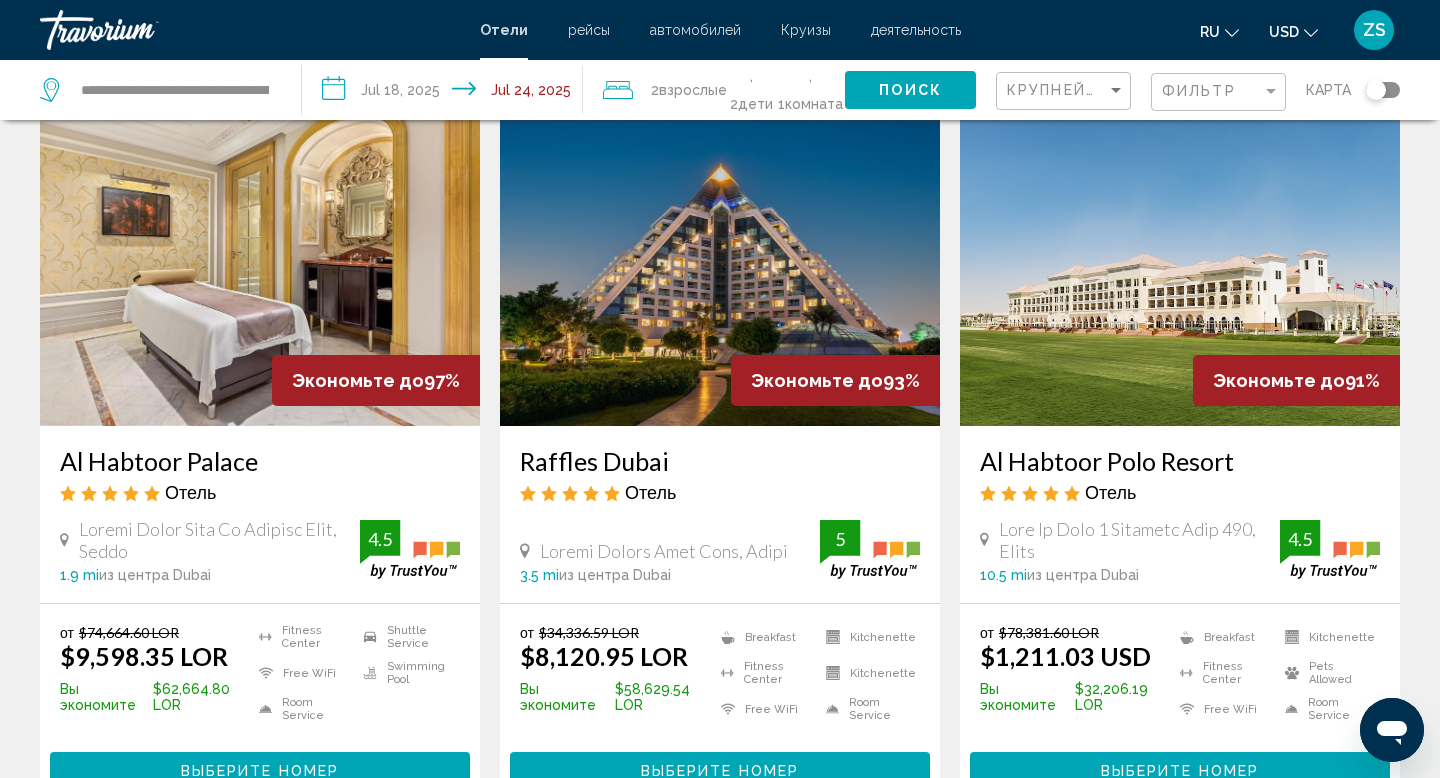 scroll, scrollTop: 0, scrollLeft: 0, axis: both 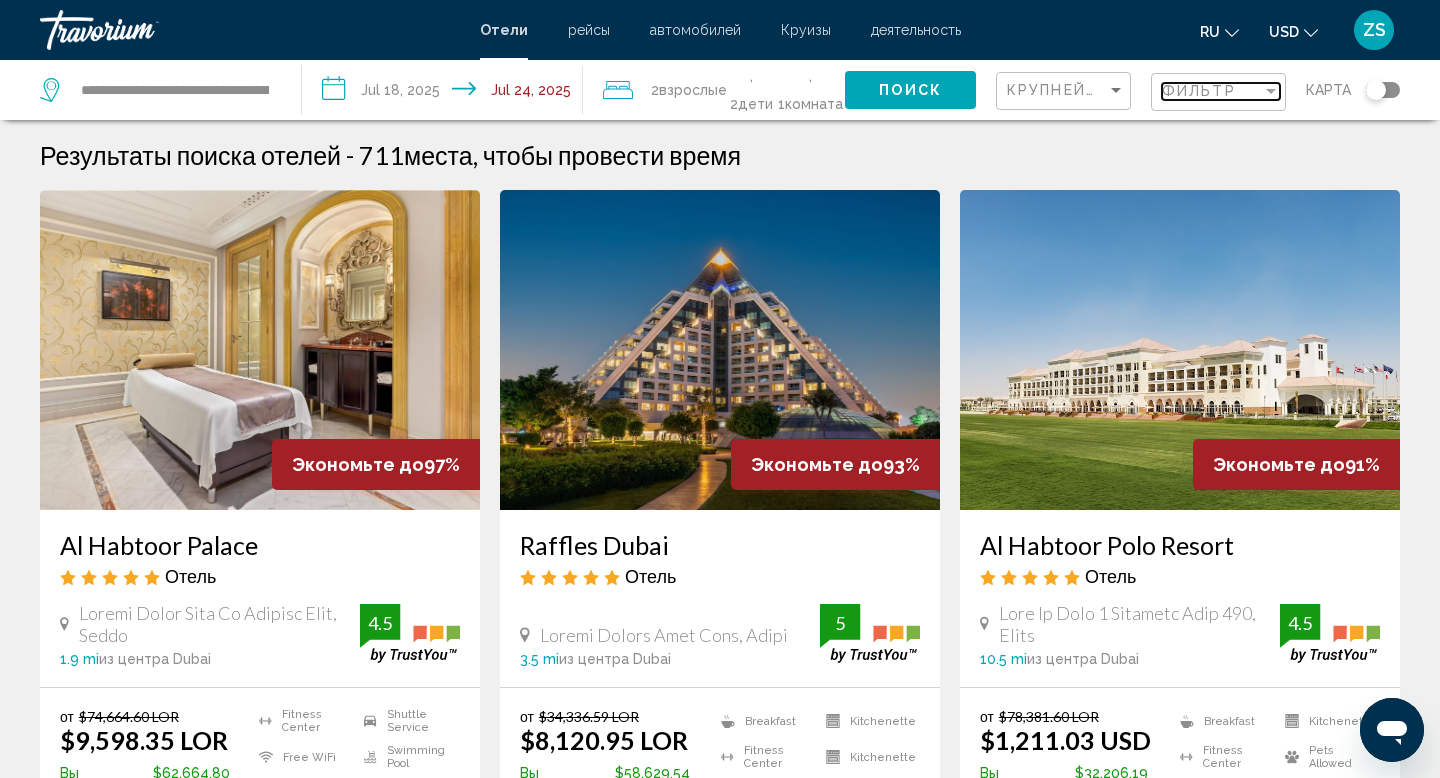 click at bounding box center [1271, 91] 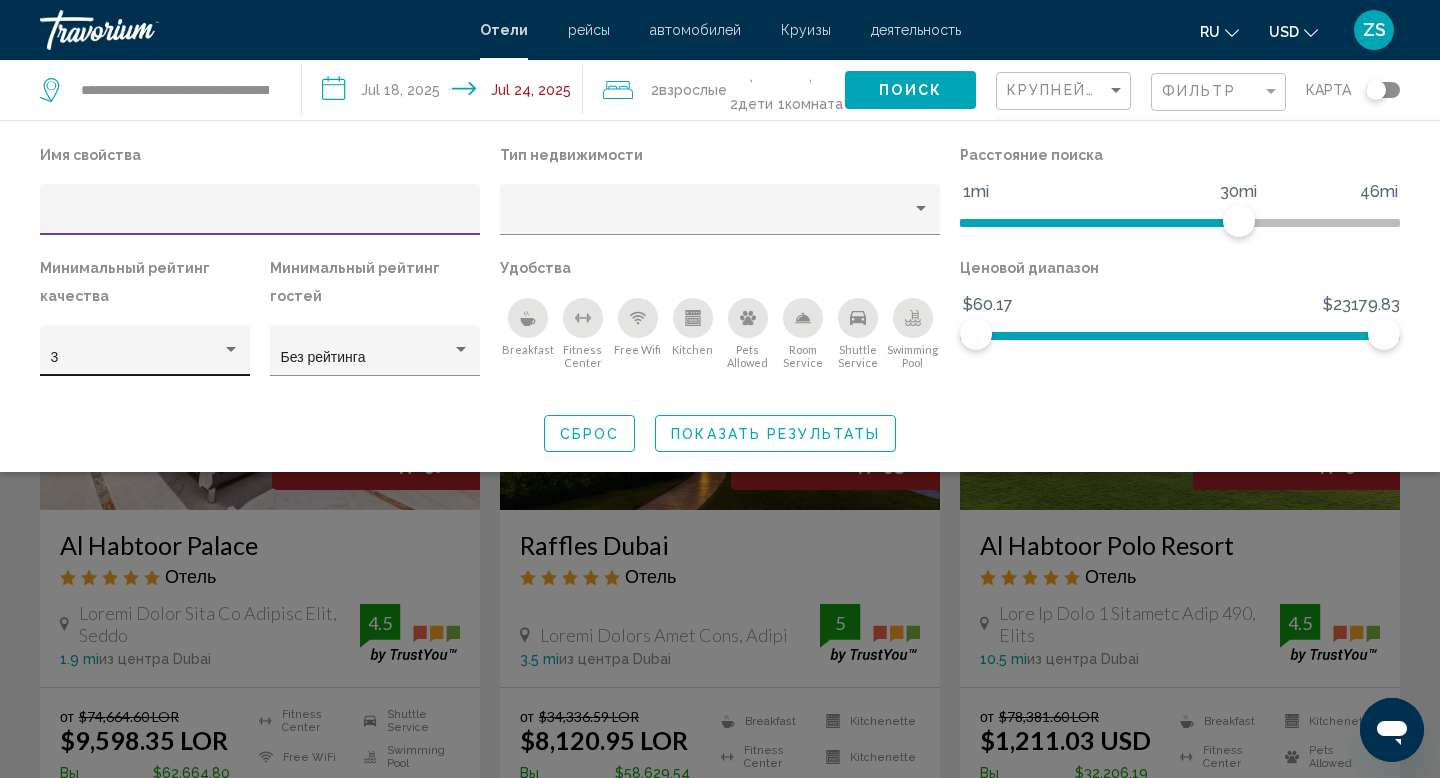 click at bounding box center [231, 349] 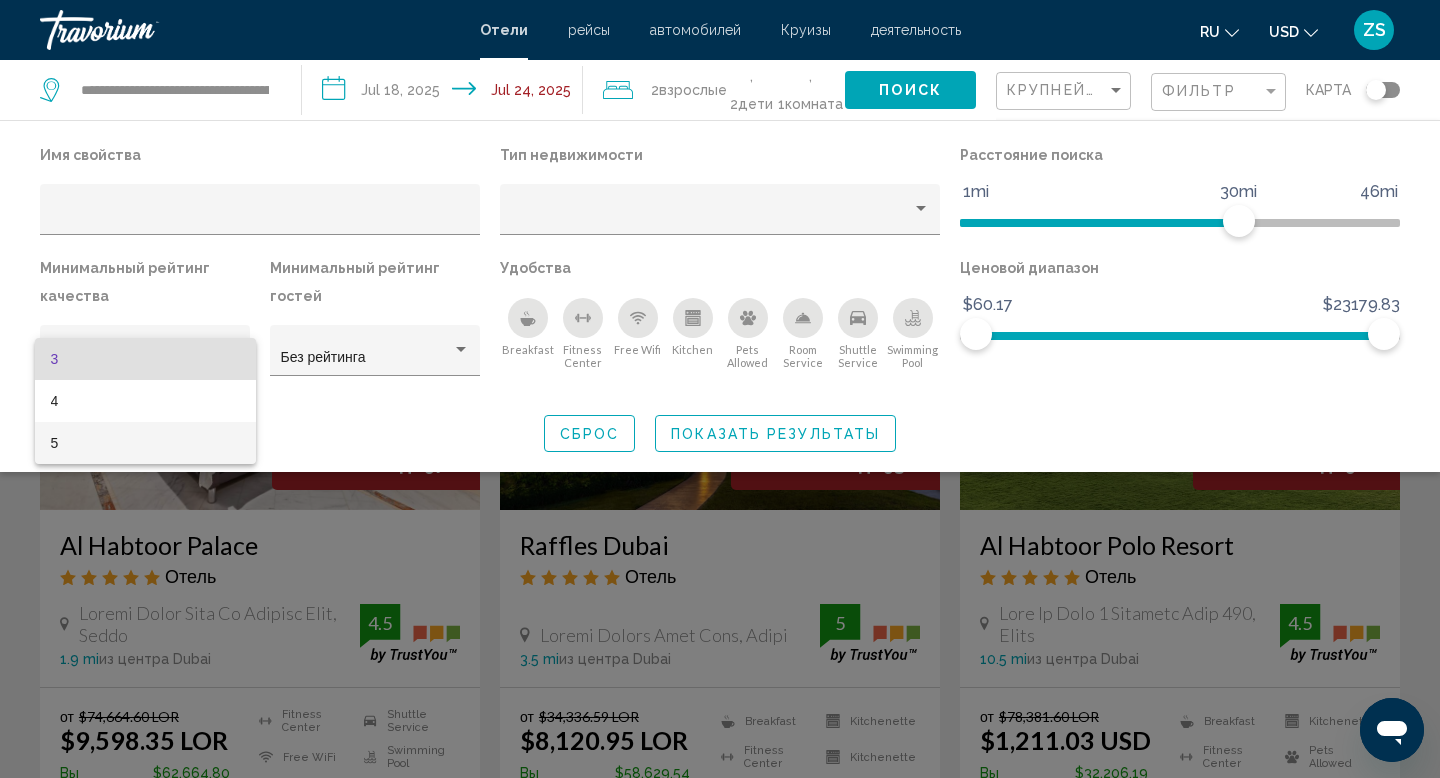 click on "5" at bounding box center [145, 443] 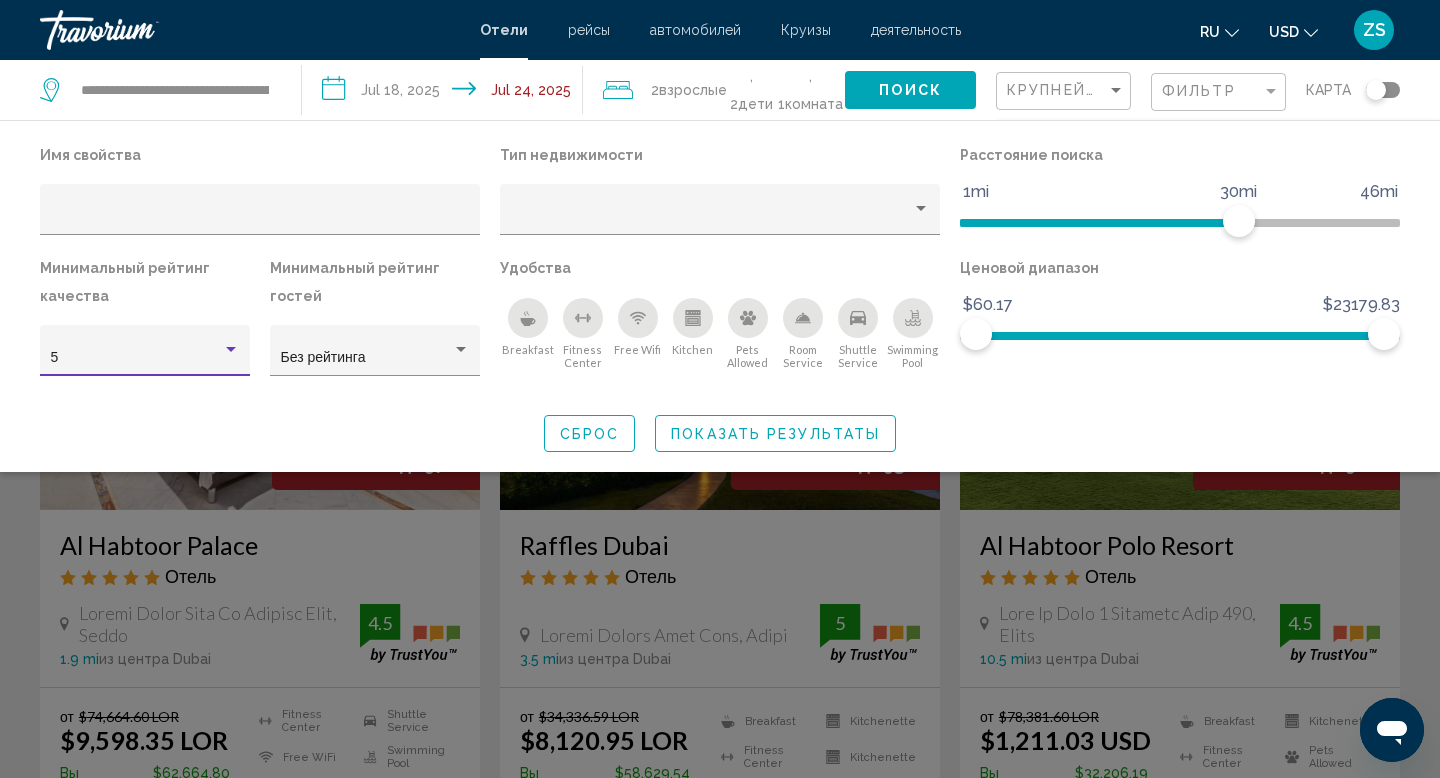 click at bounding box center (528, 318) 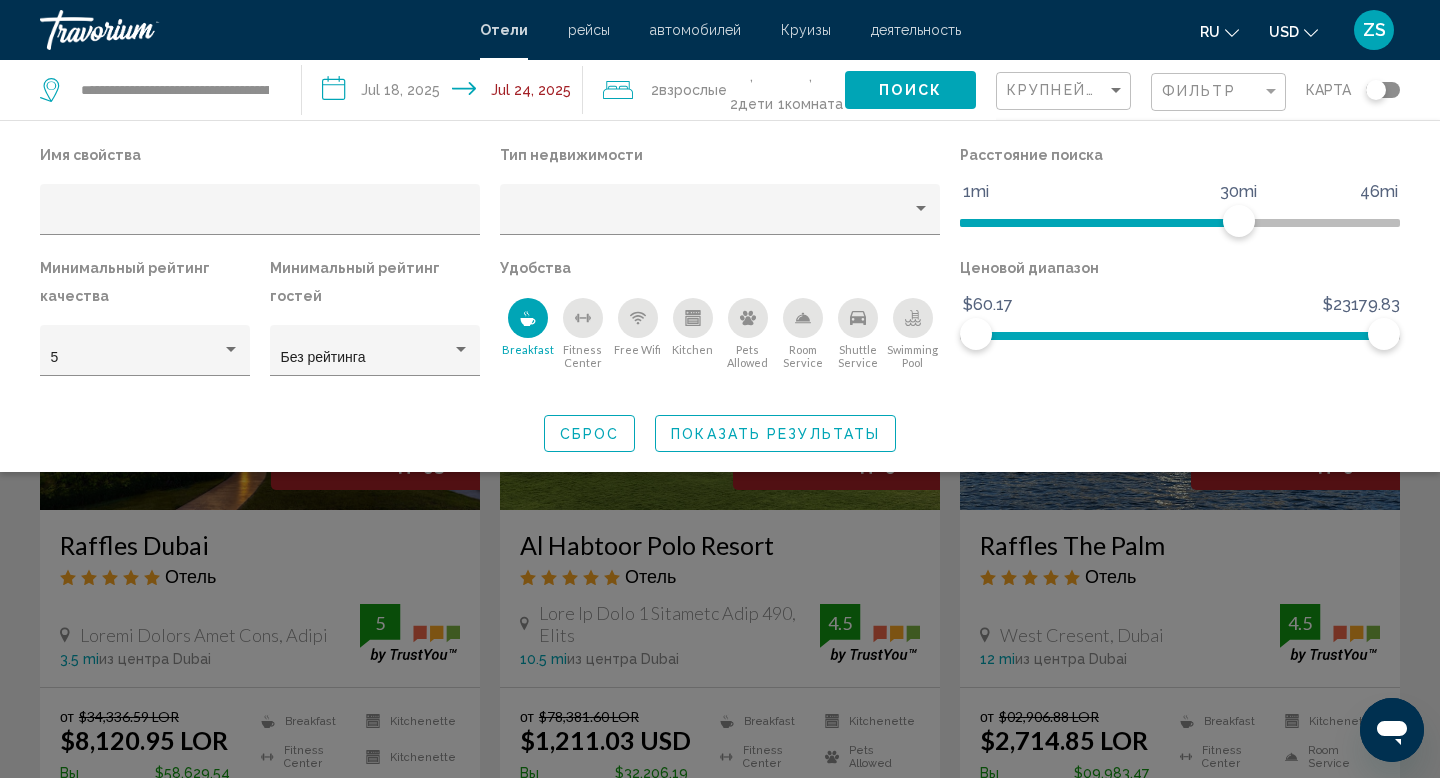 click at bounding box center [638, 318] 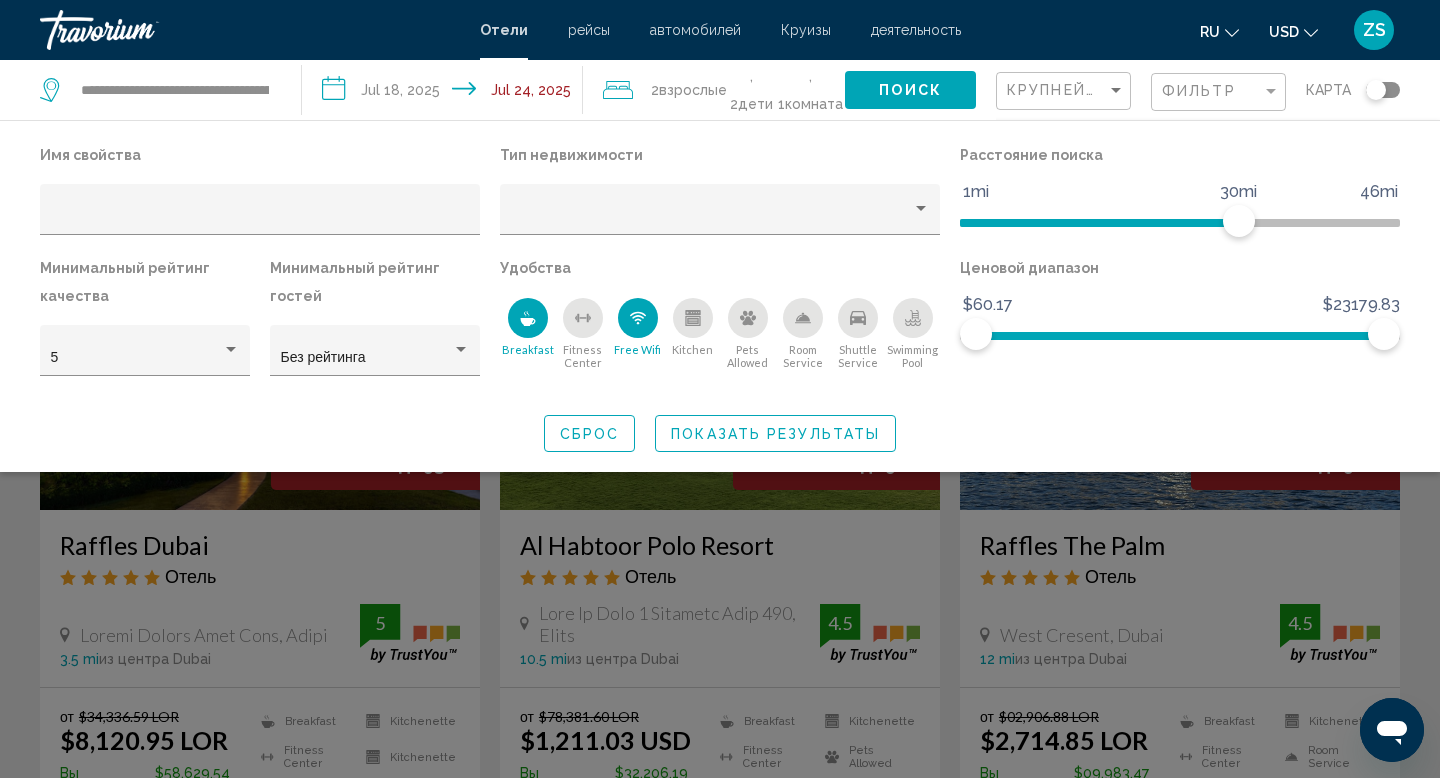 click at bounding box center (803, 318) 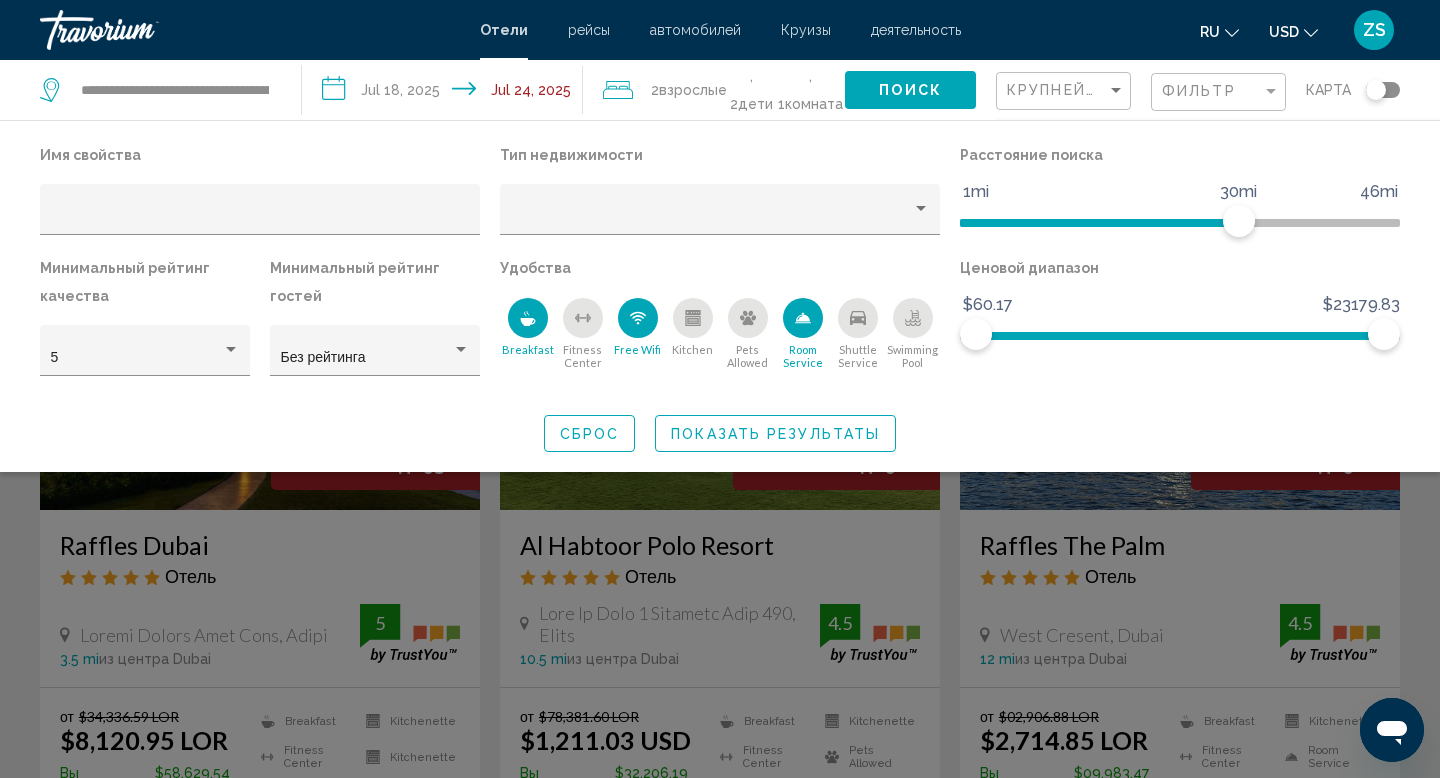 click at bounding box center (913, 318) 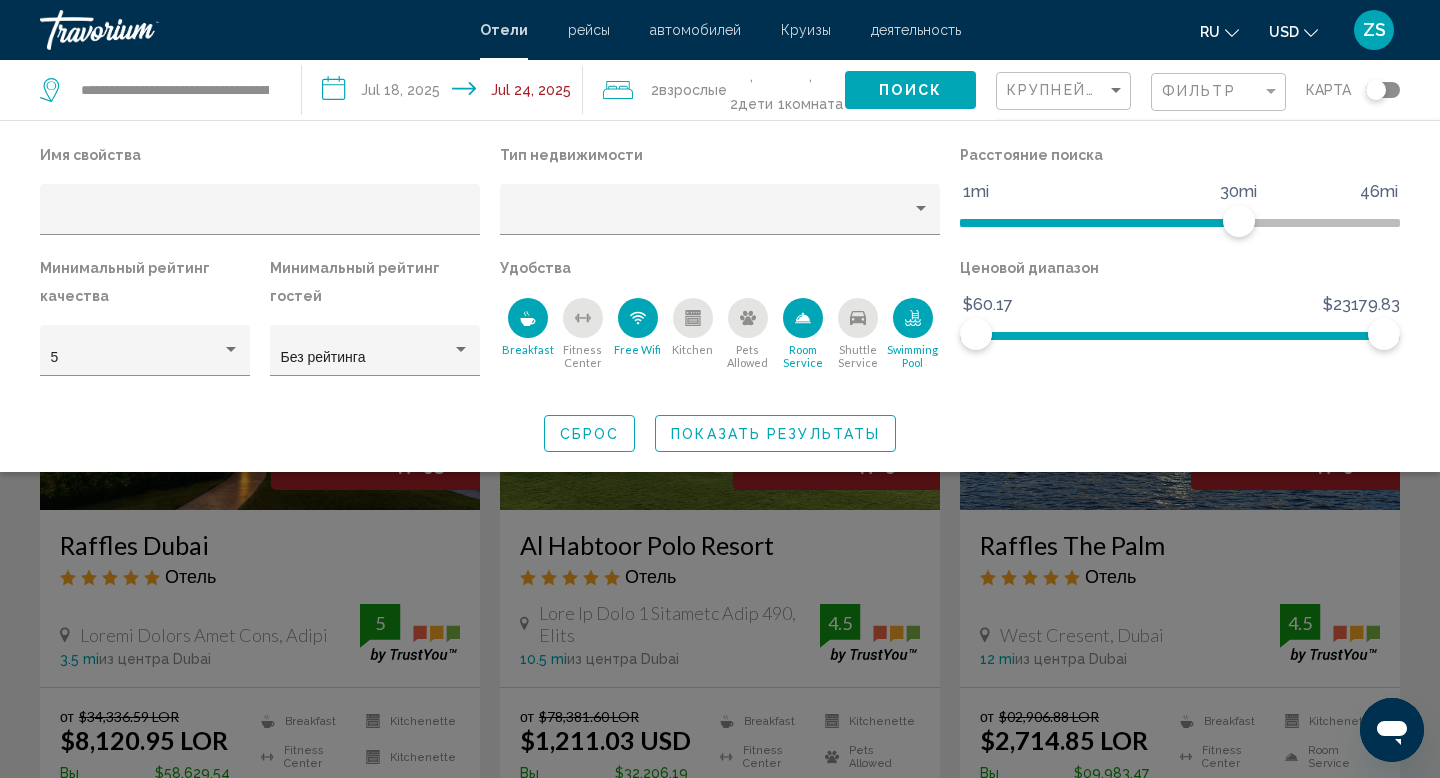 click on "Показать результаты" at bounding box center [775, 434] 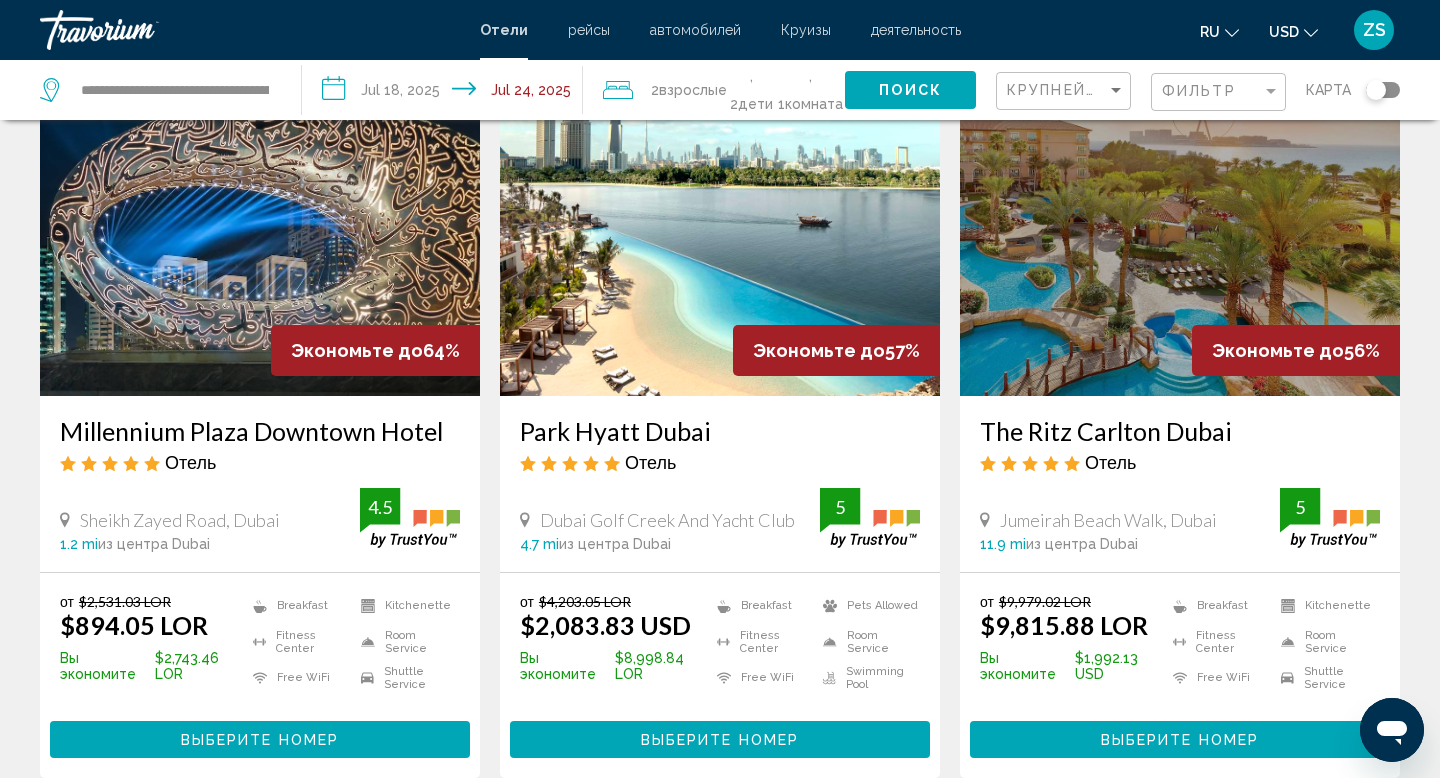 scroll, scrollTop: 860, scrollLeft: 0, axis: vertical 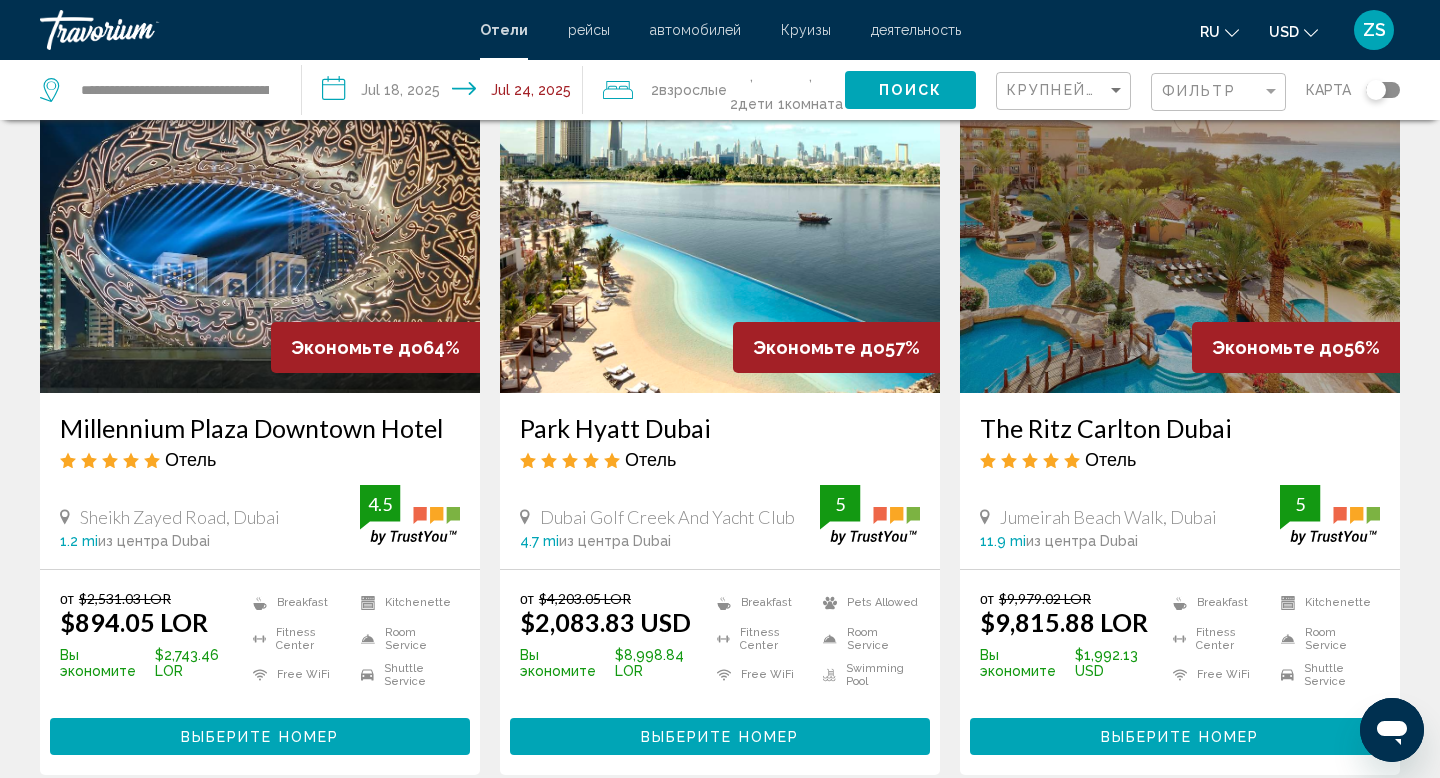 click at bounding box center [1180, 233] 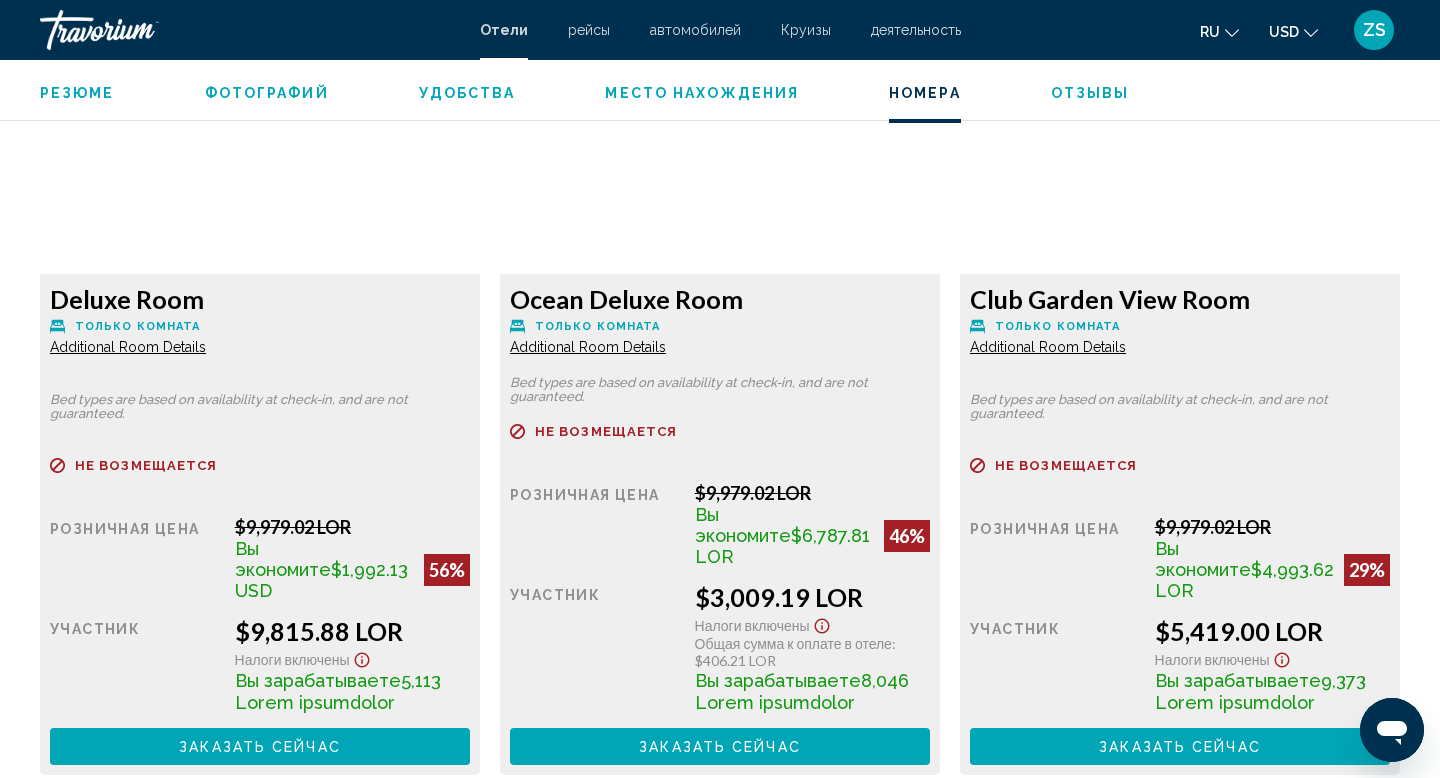 scroll, scrollTop: 2662, scrollLeft: 0, axis: vertical 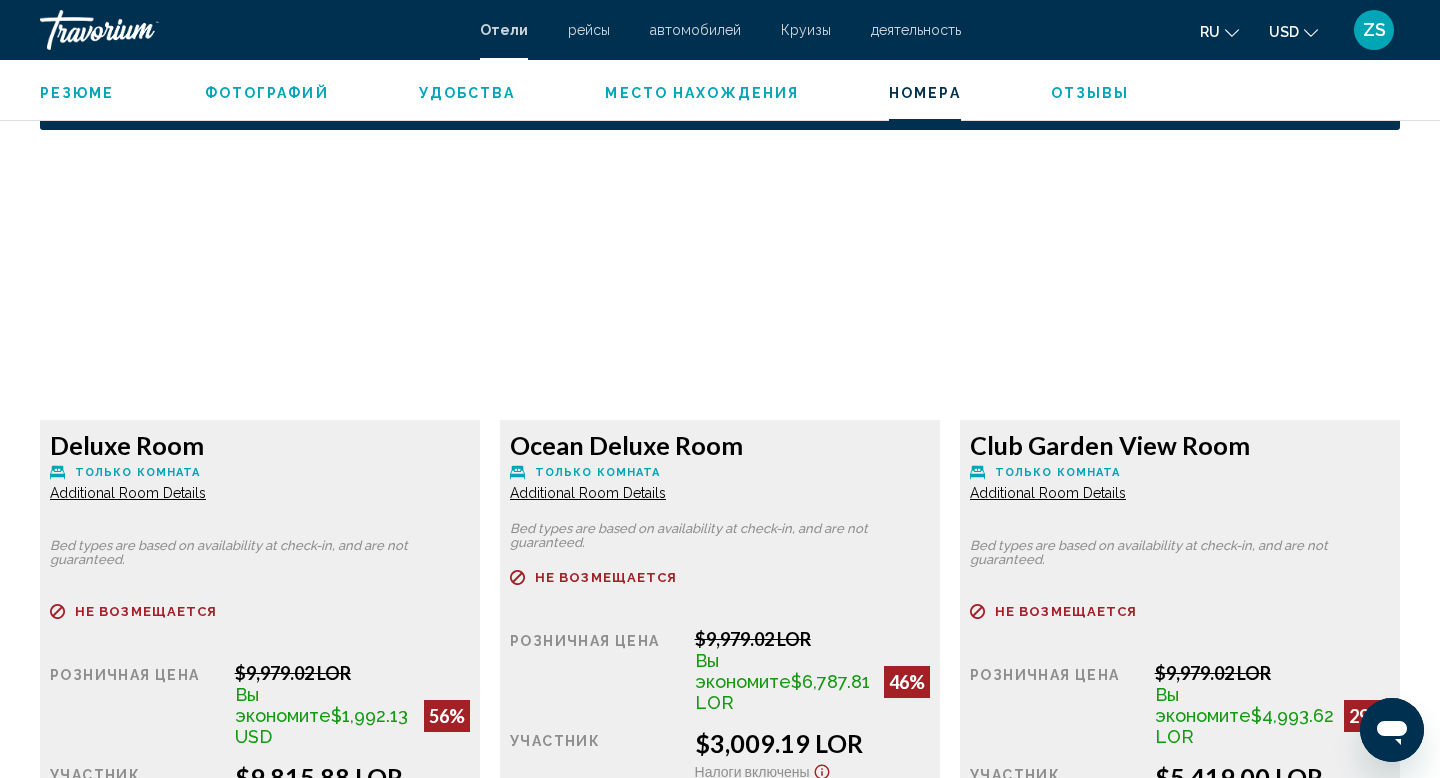 click at bounding box center [260, 295] 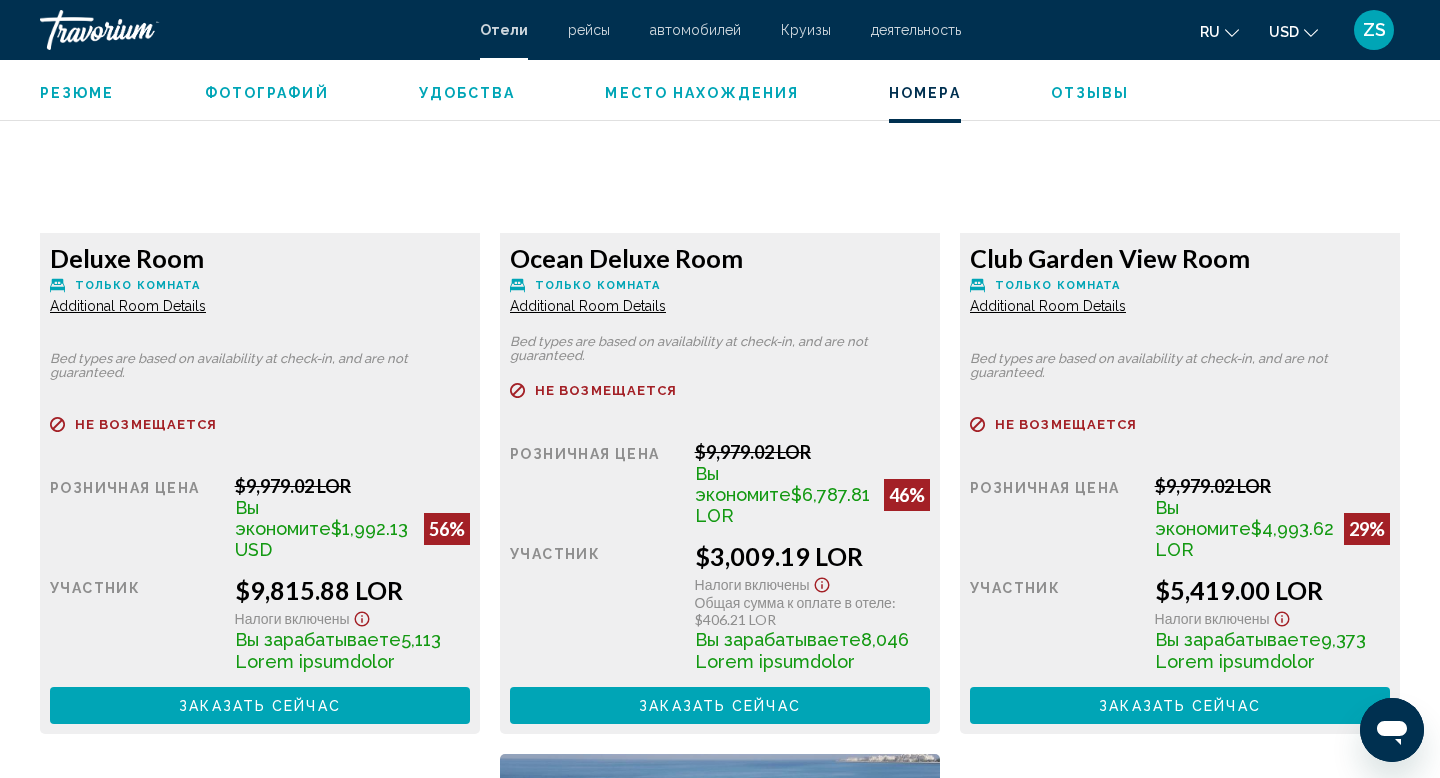 scroll, scrollTop: 2854, scrollLeft: 0, axis: vertical 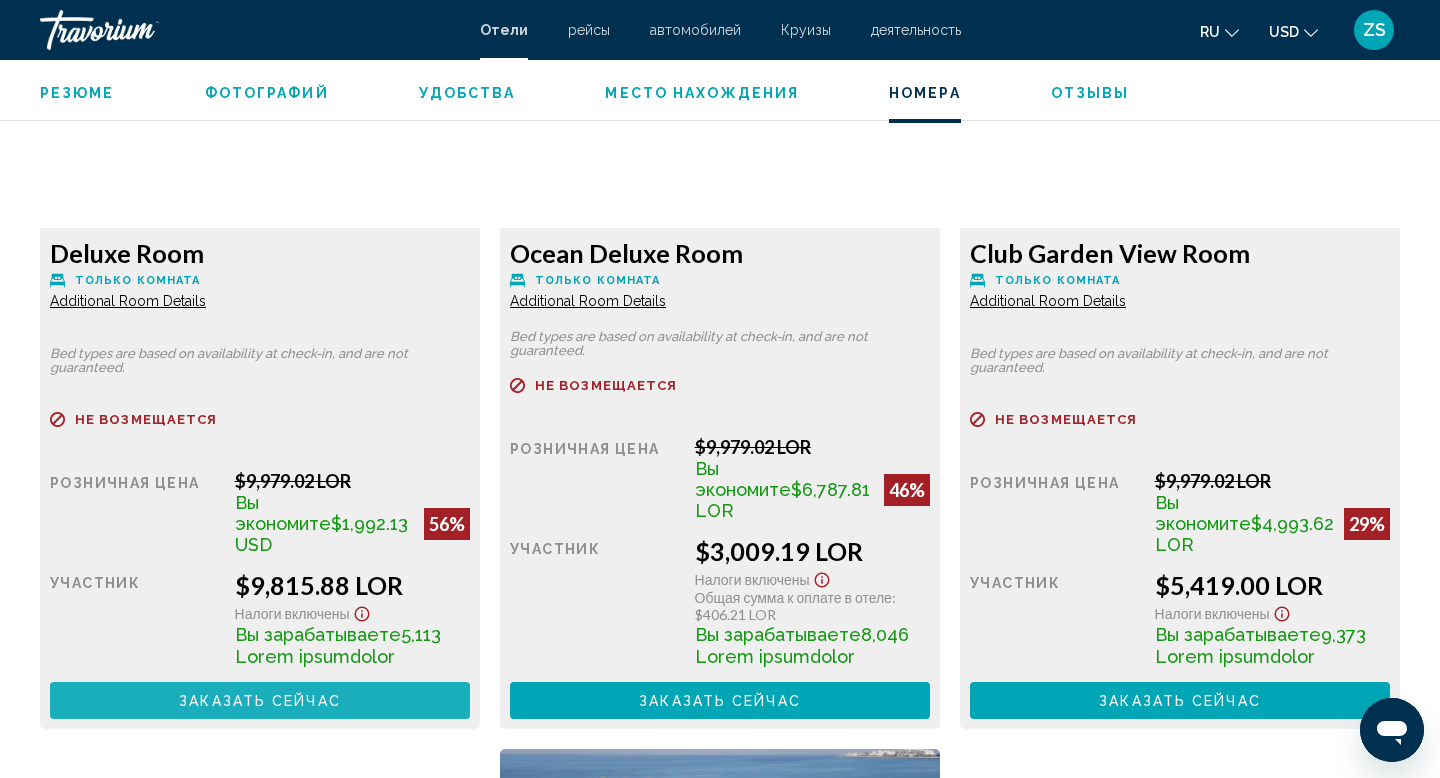 click on "Заказать сейчас" at bounding box center (260, 701) 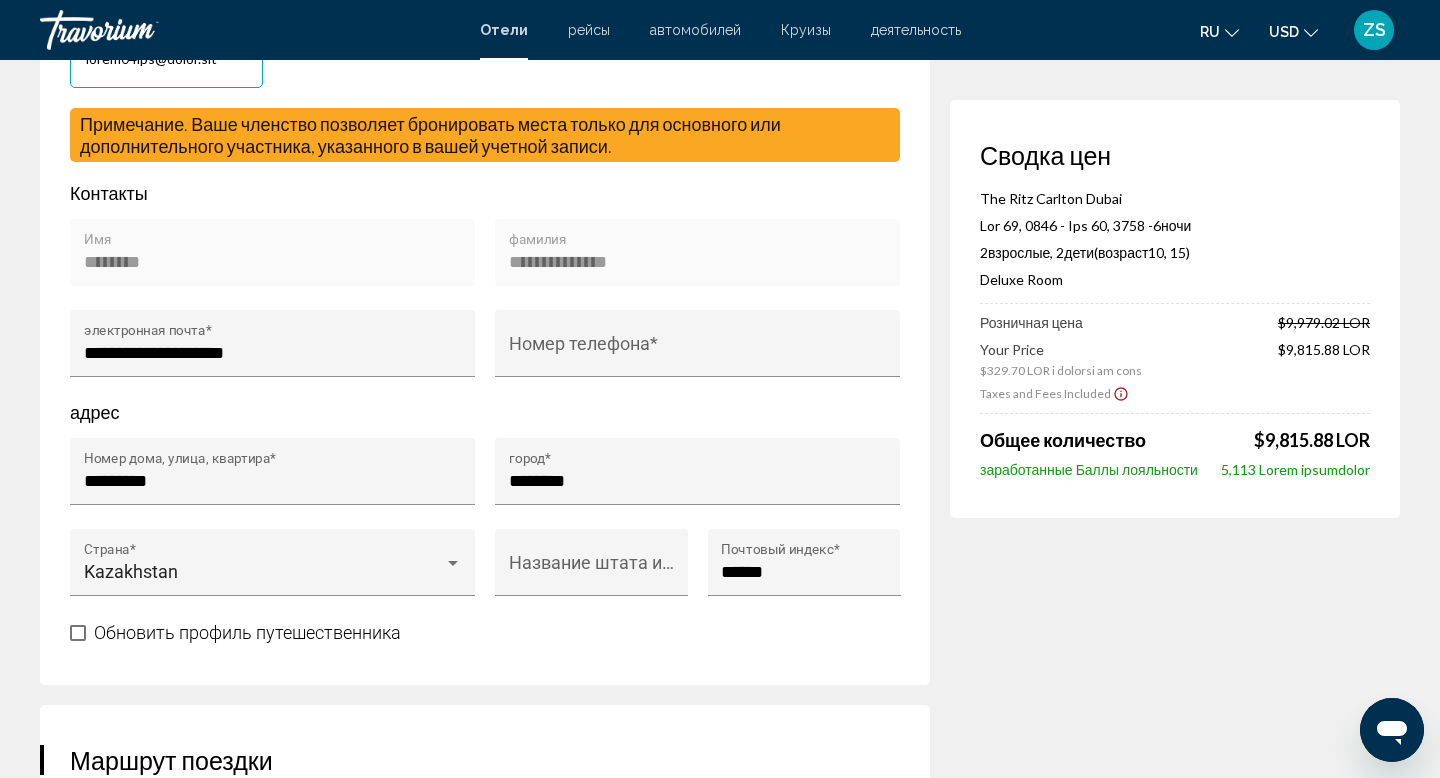 scroll, scrollTop: 619, scrollLeft: 0, axis: vertical 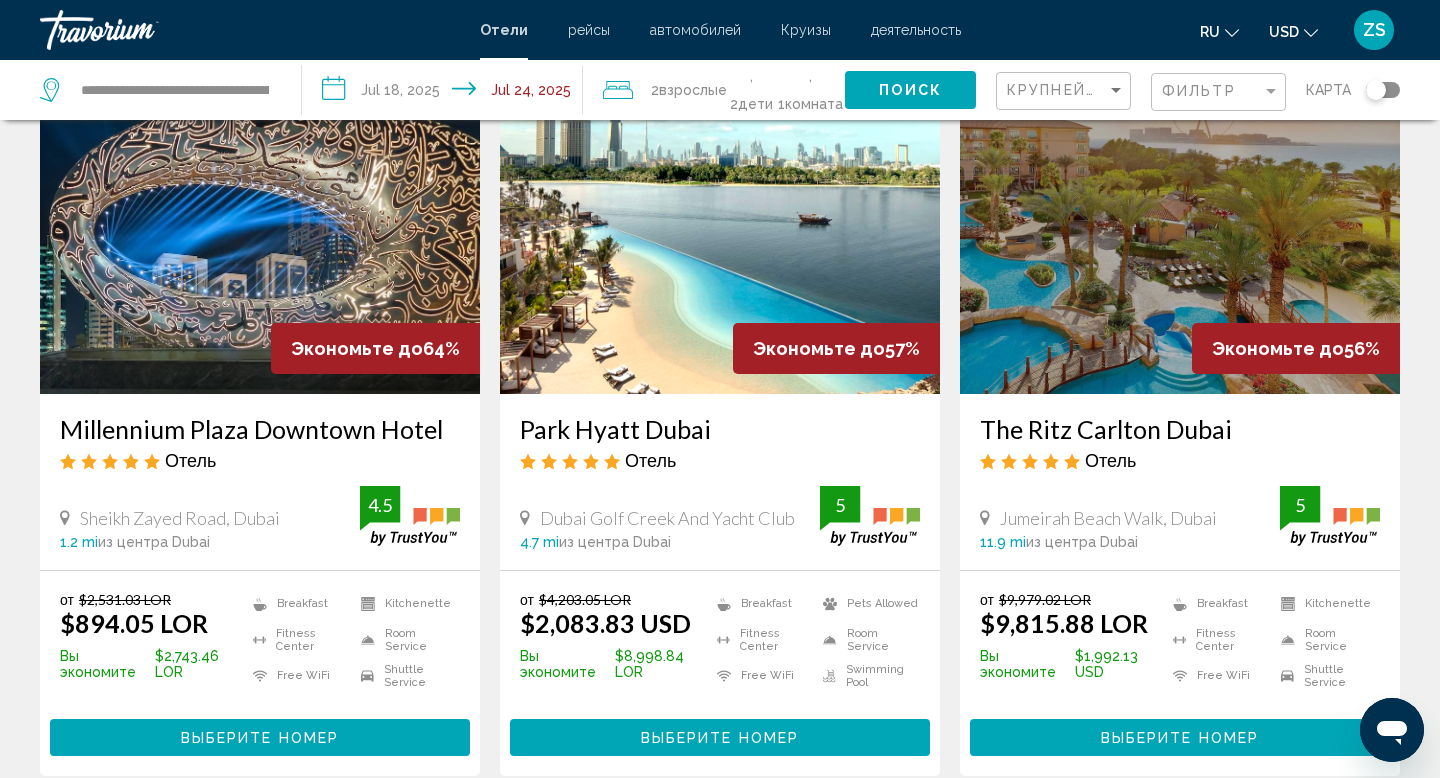 click at bounding box center [1180, 234] 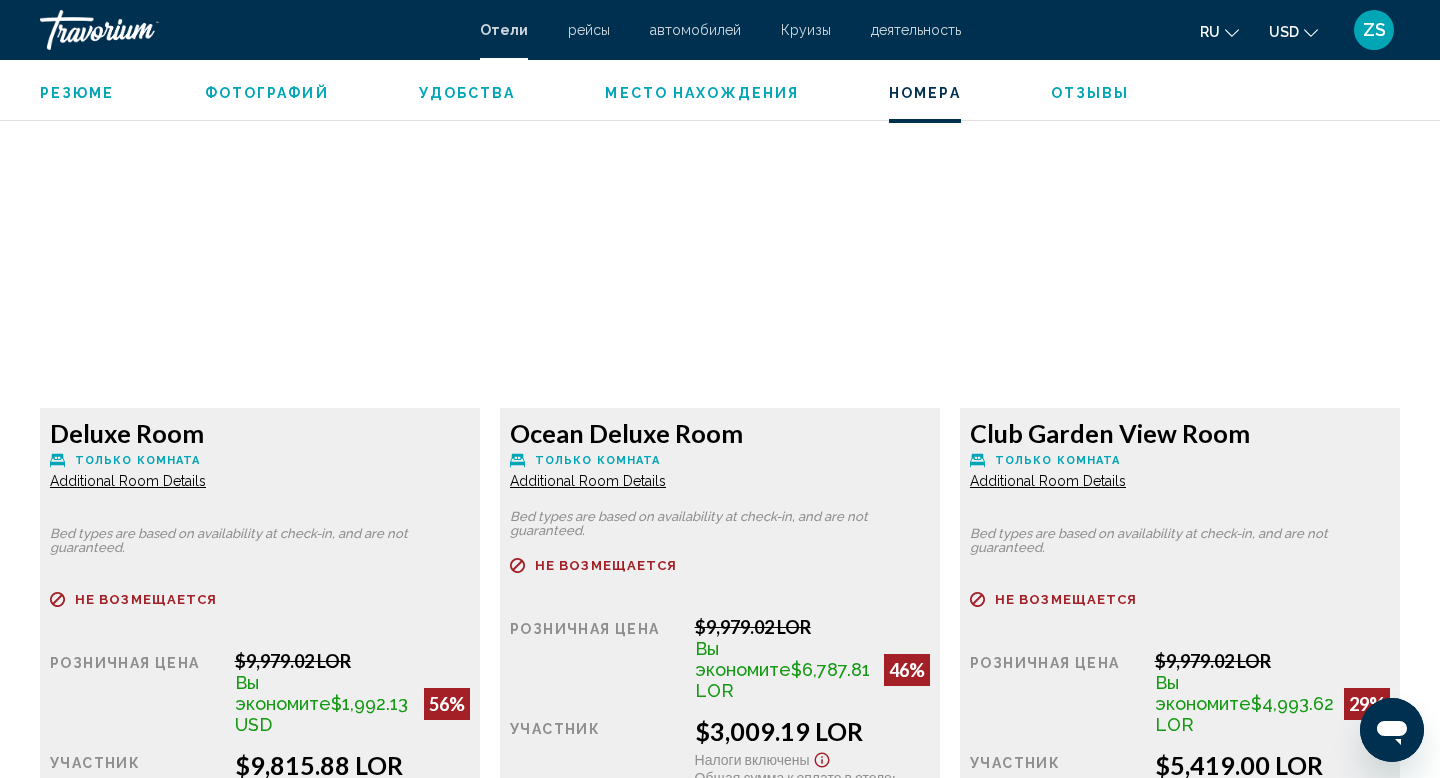 scroll, scrollTop: 2685, scrollLeft: 0, axis: vertical 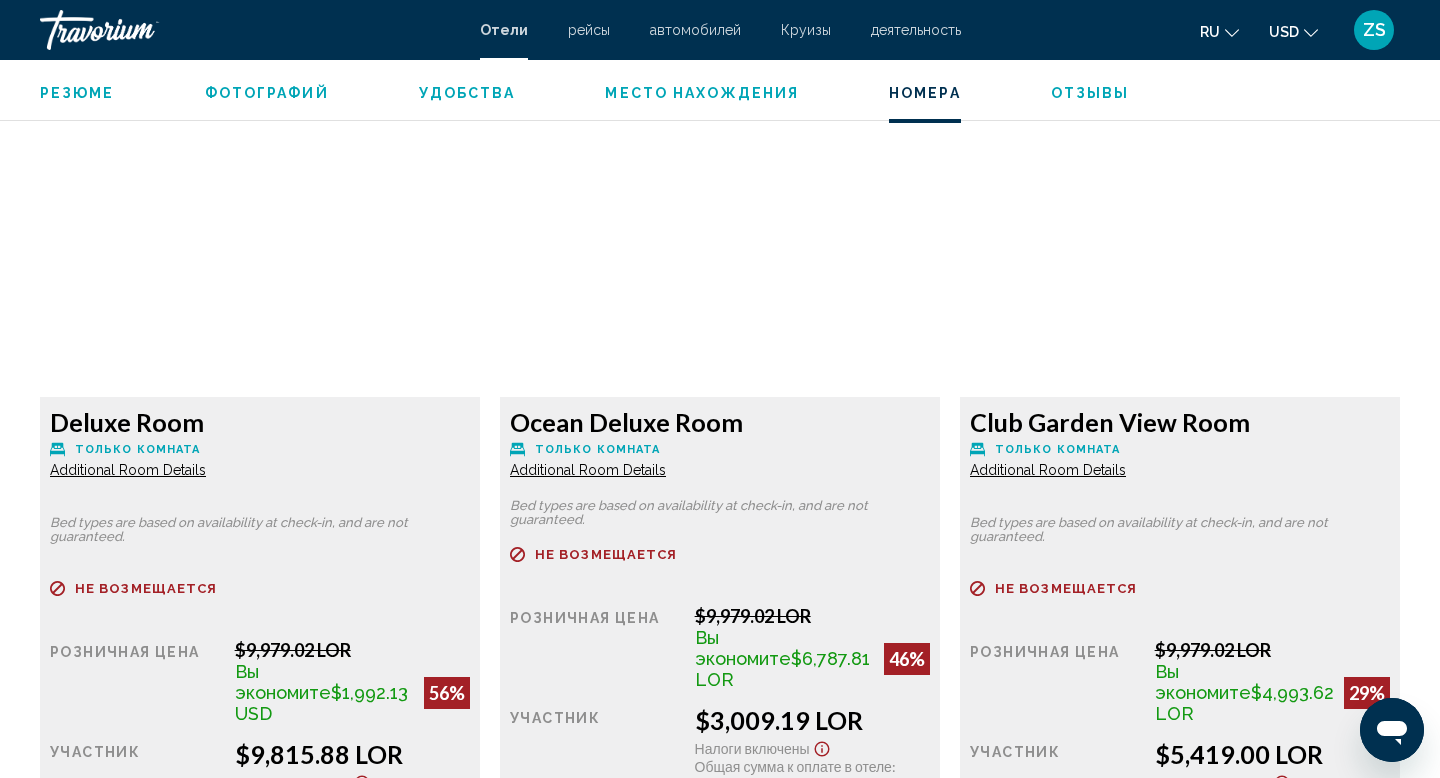 click at bounding box center (260, 272) 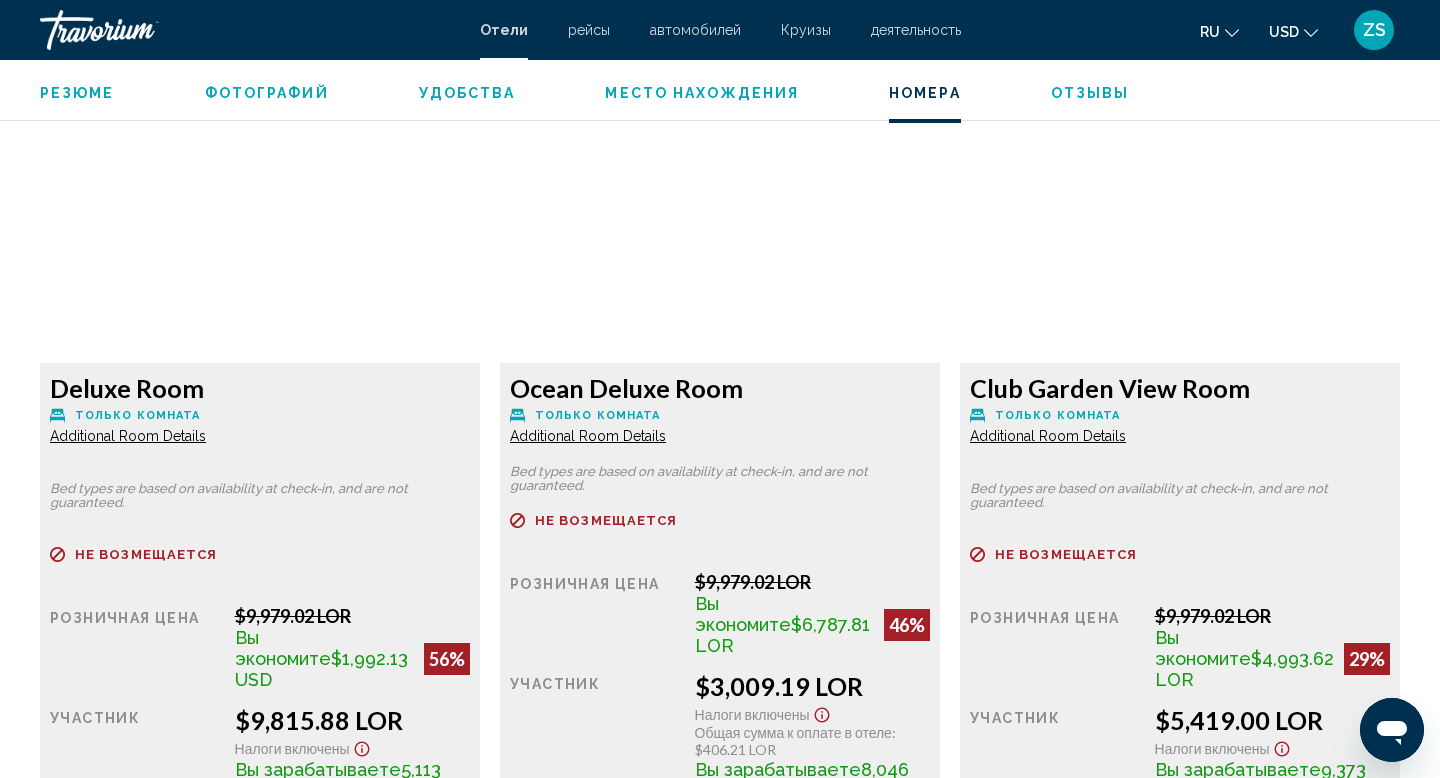 scroll, scrollTop: 2698, scrollLeft: 0, axis: vertical 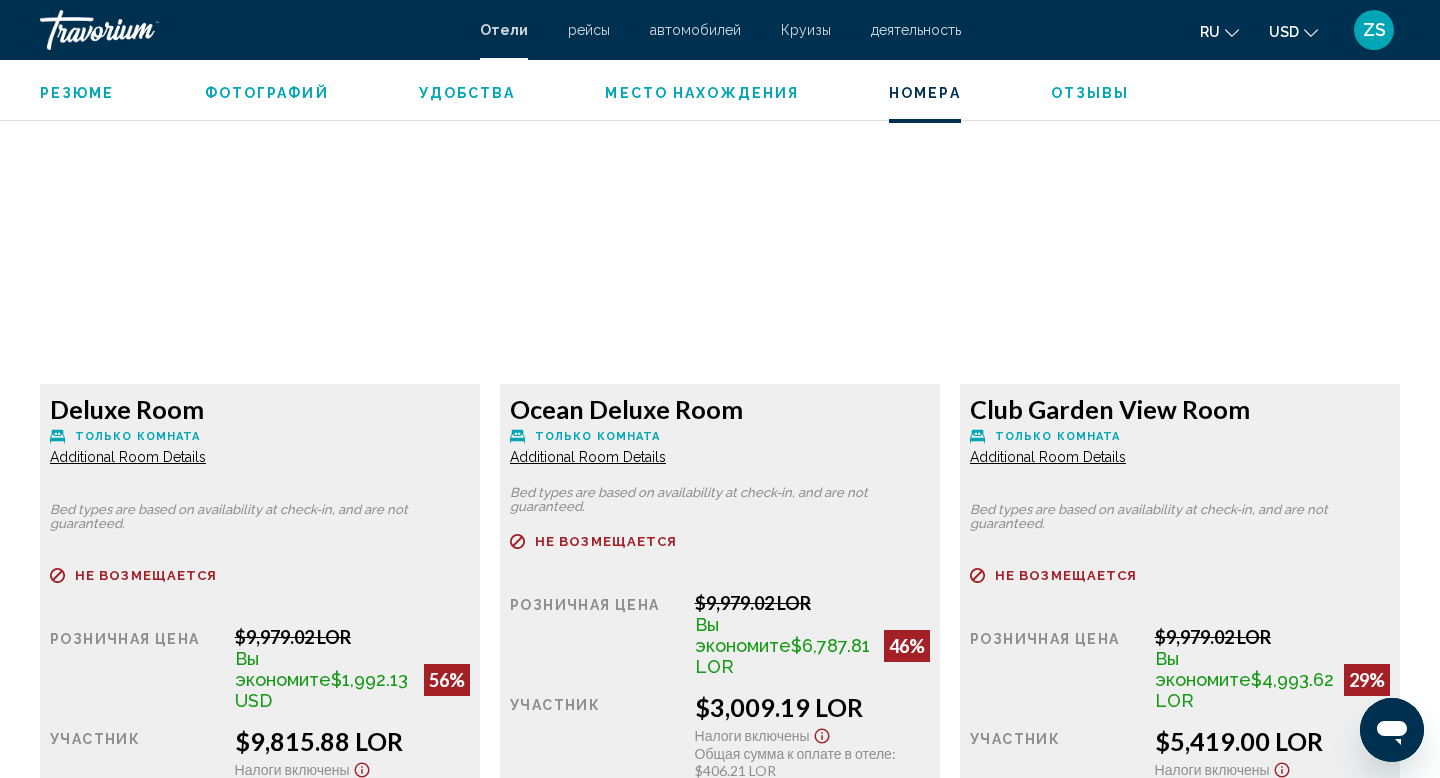 click at bounding box center [260, 259] 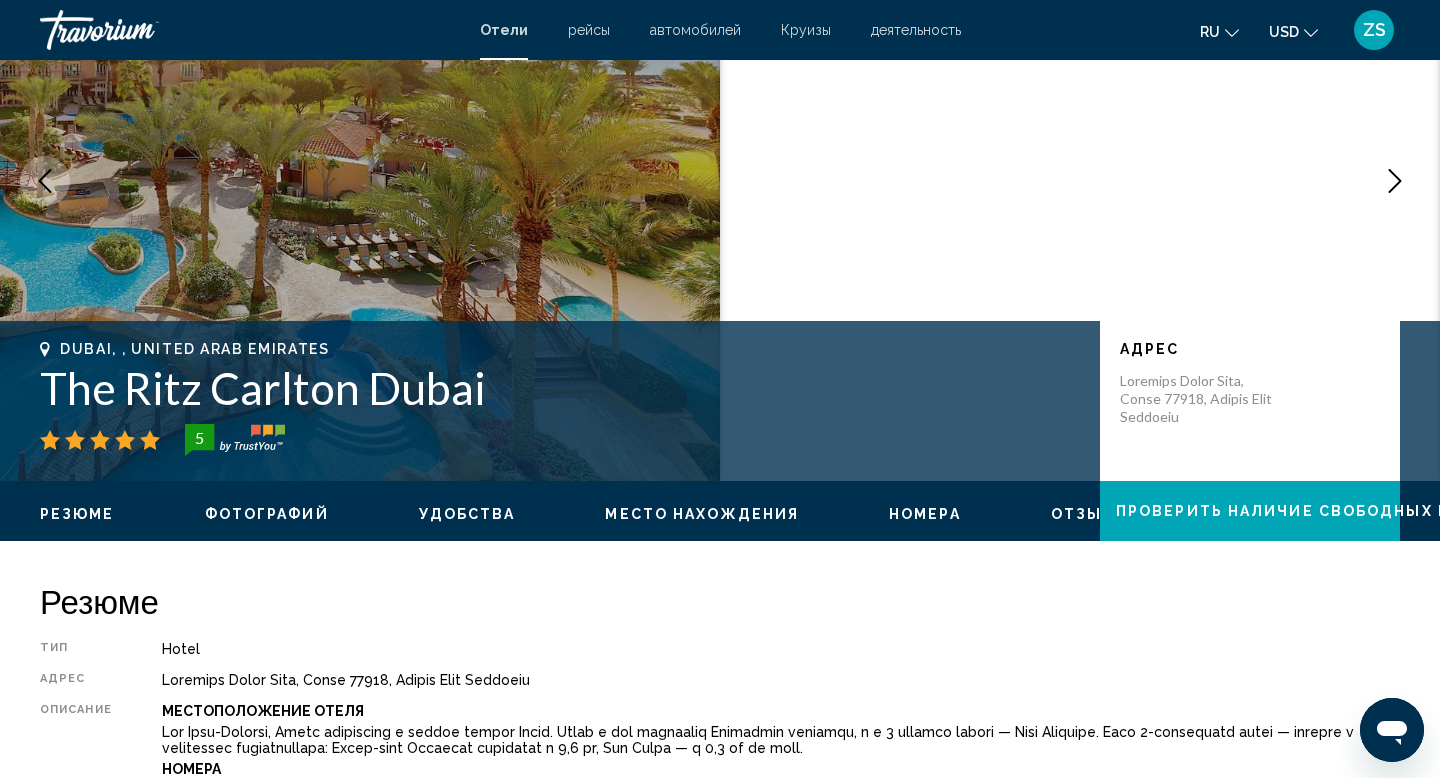 scroll, scrollTop: 0, scrollLeft: 0, axis: both 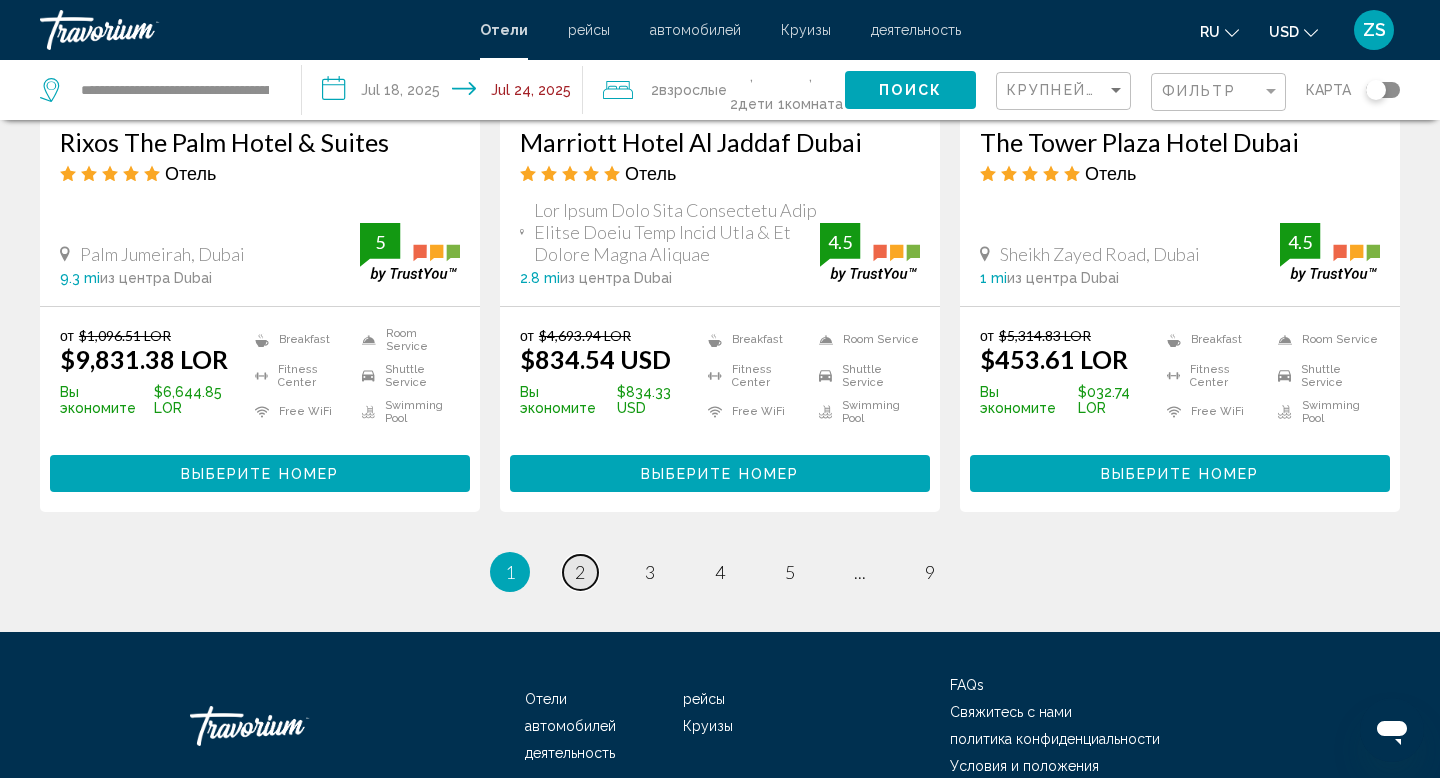click on "page  2" at bounding box center (580, 572) 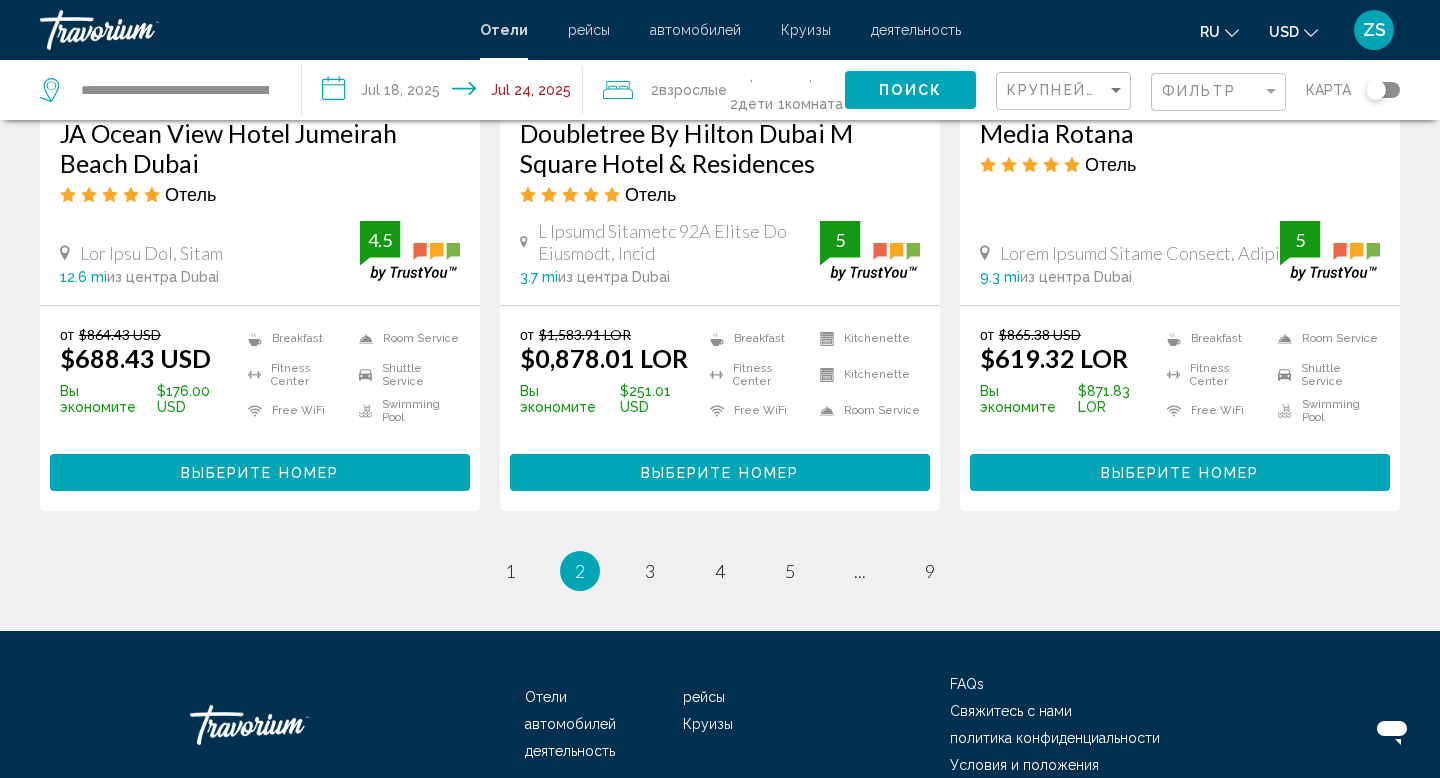 scroll, scrollTop: 2748, scrollLeft: 0, axis: vertical 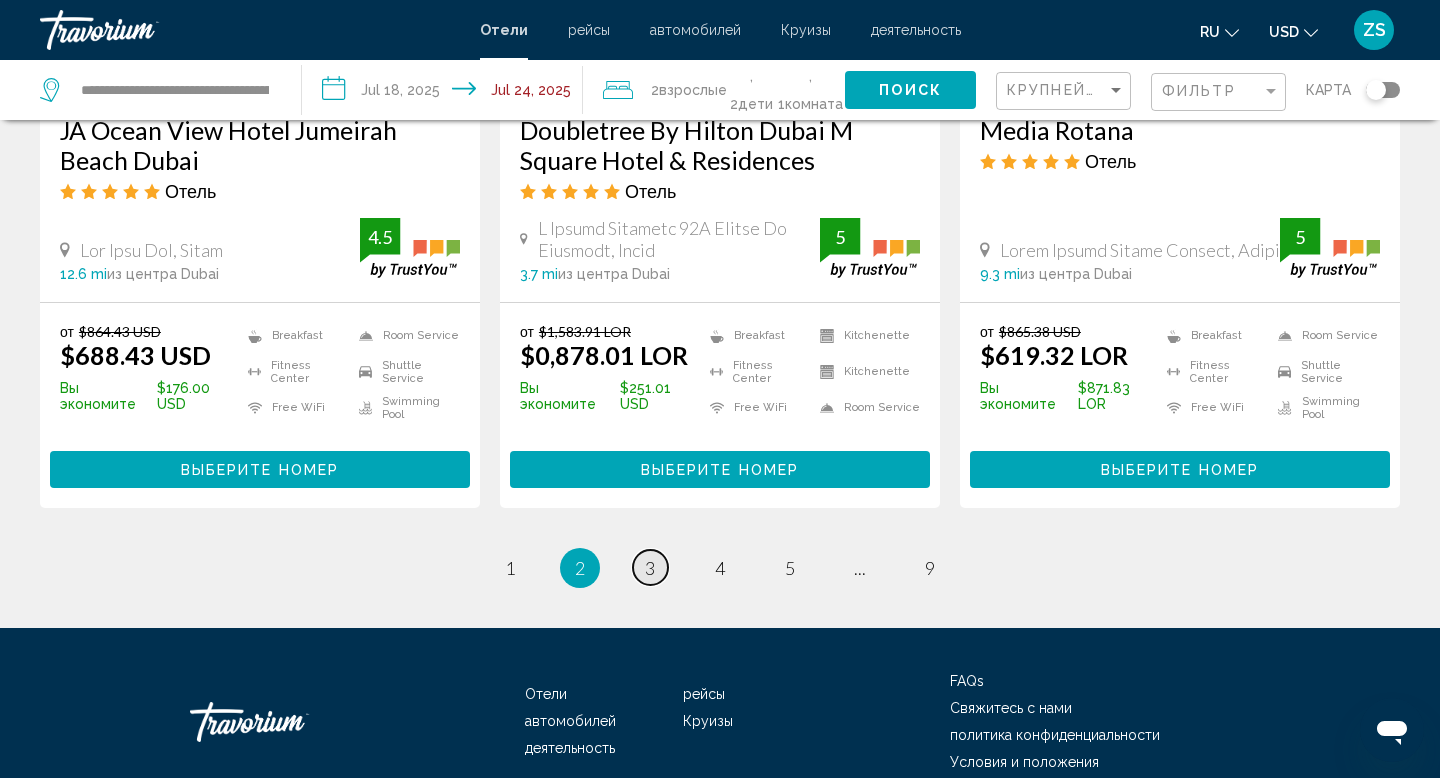 click on "page  3" at bounding box center (510, 567) 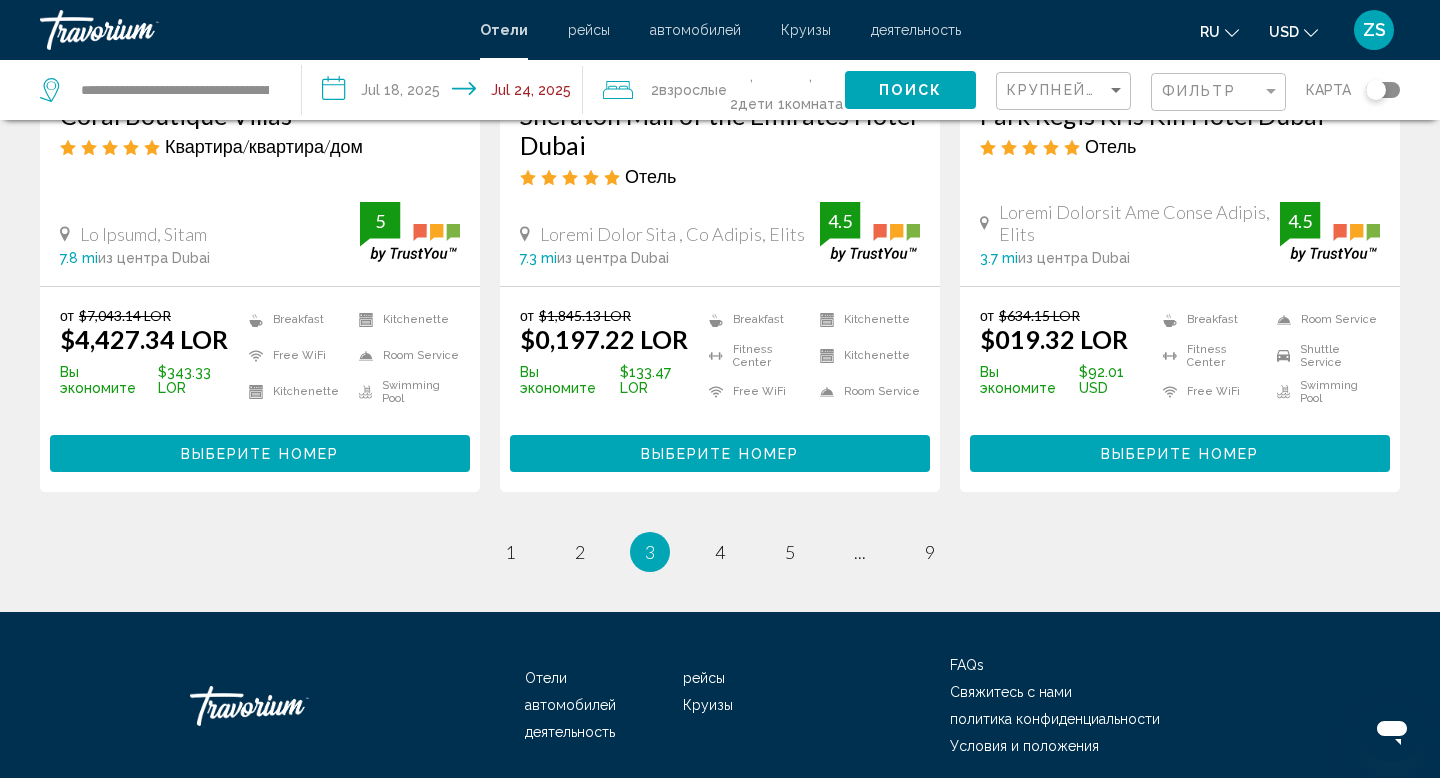 scroll, scrollTop: 2768, scrollLeft: 0, axis: vertical 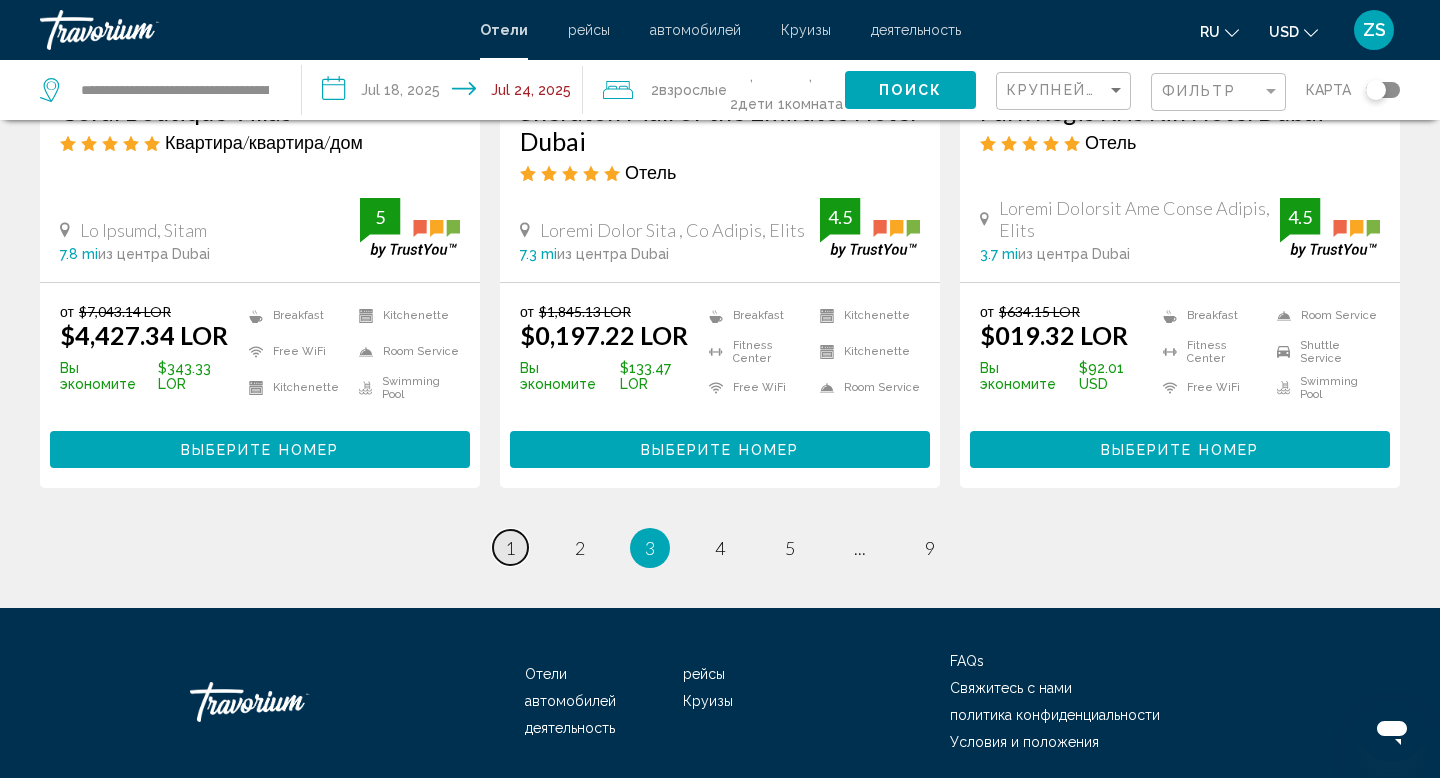 click on "page  1" at bounding box center (510, 547) 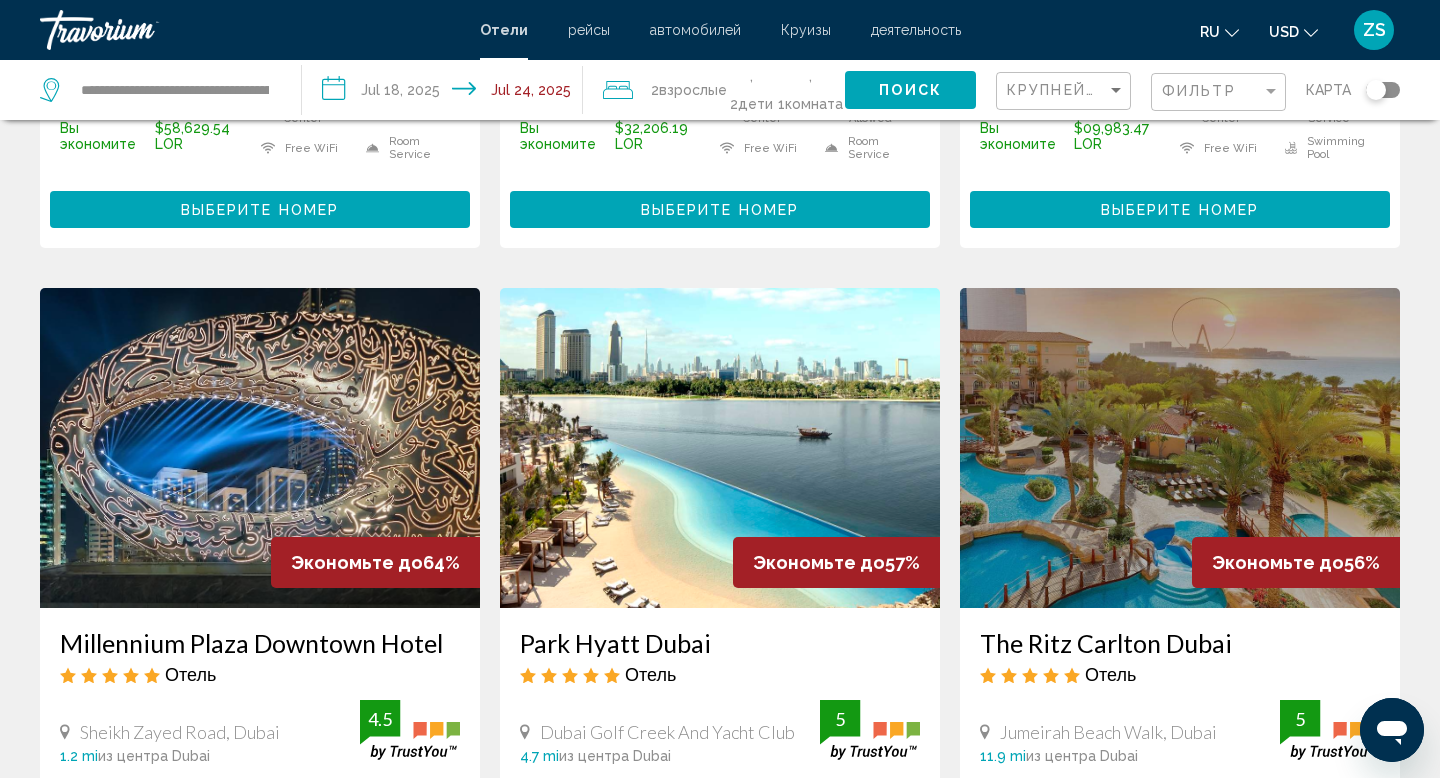 scroll, scrollTop: 647, scrollLeft: 0, axis: vertical 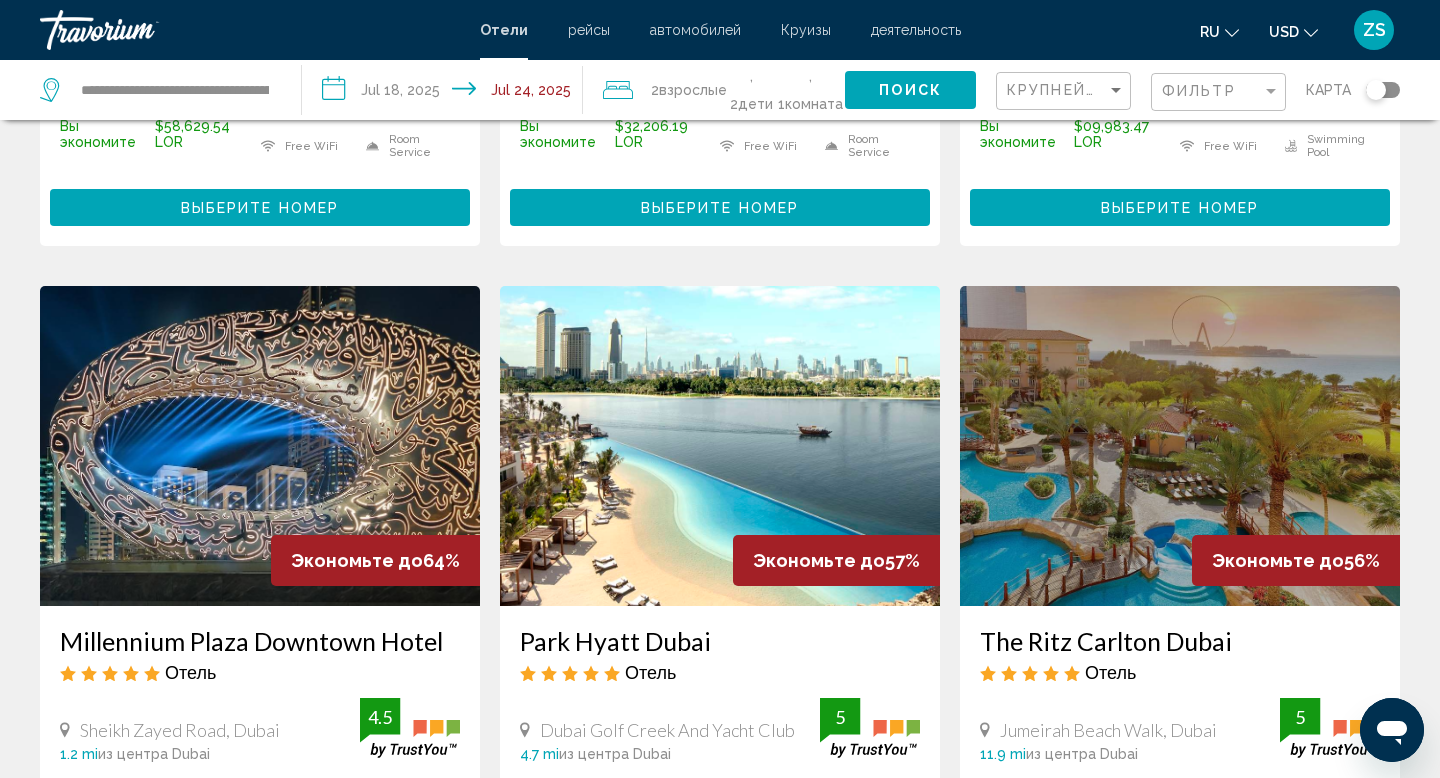 click at bounding box center (1180, 446) 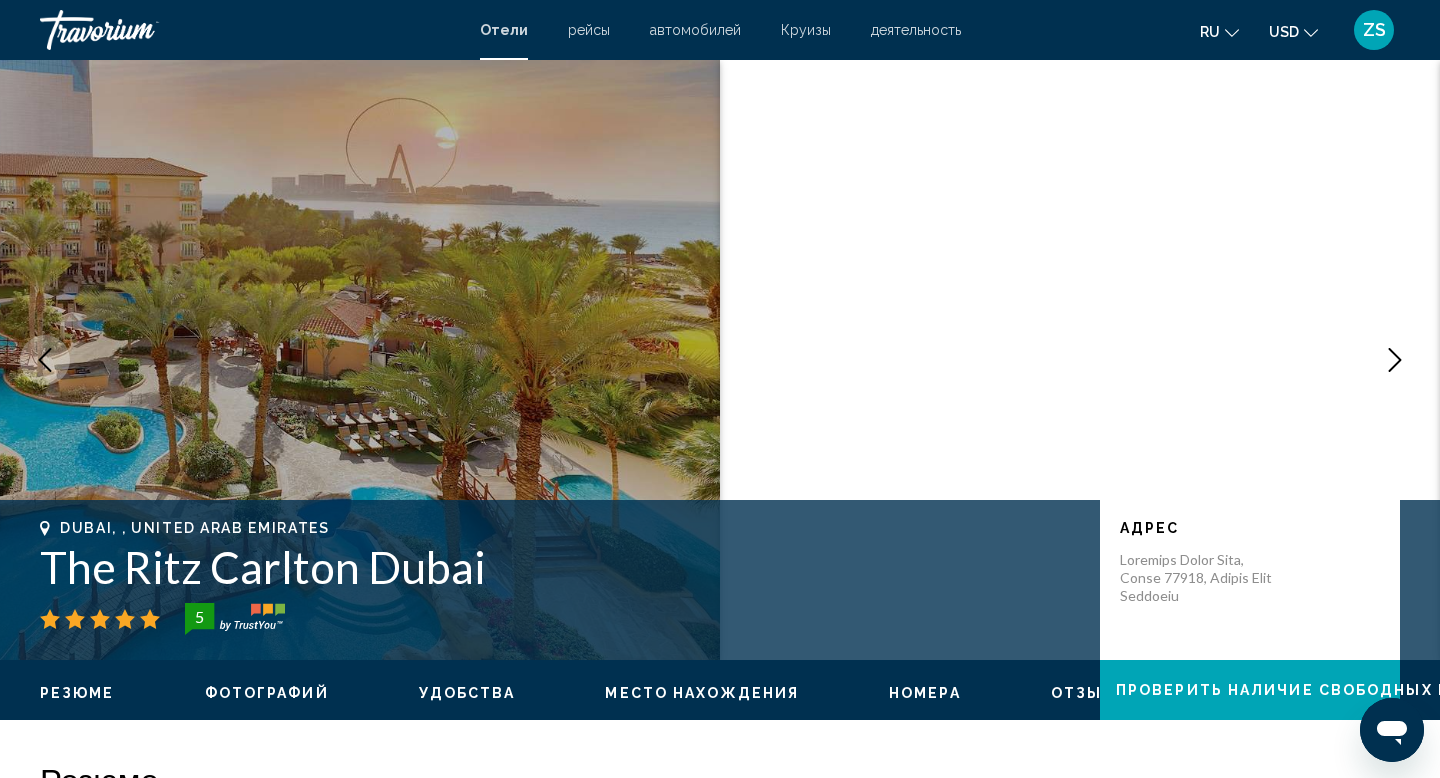 click at bounding box center (360, 360) 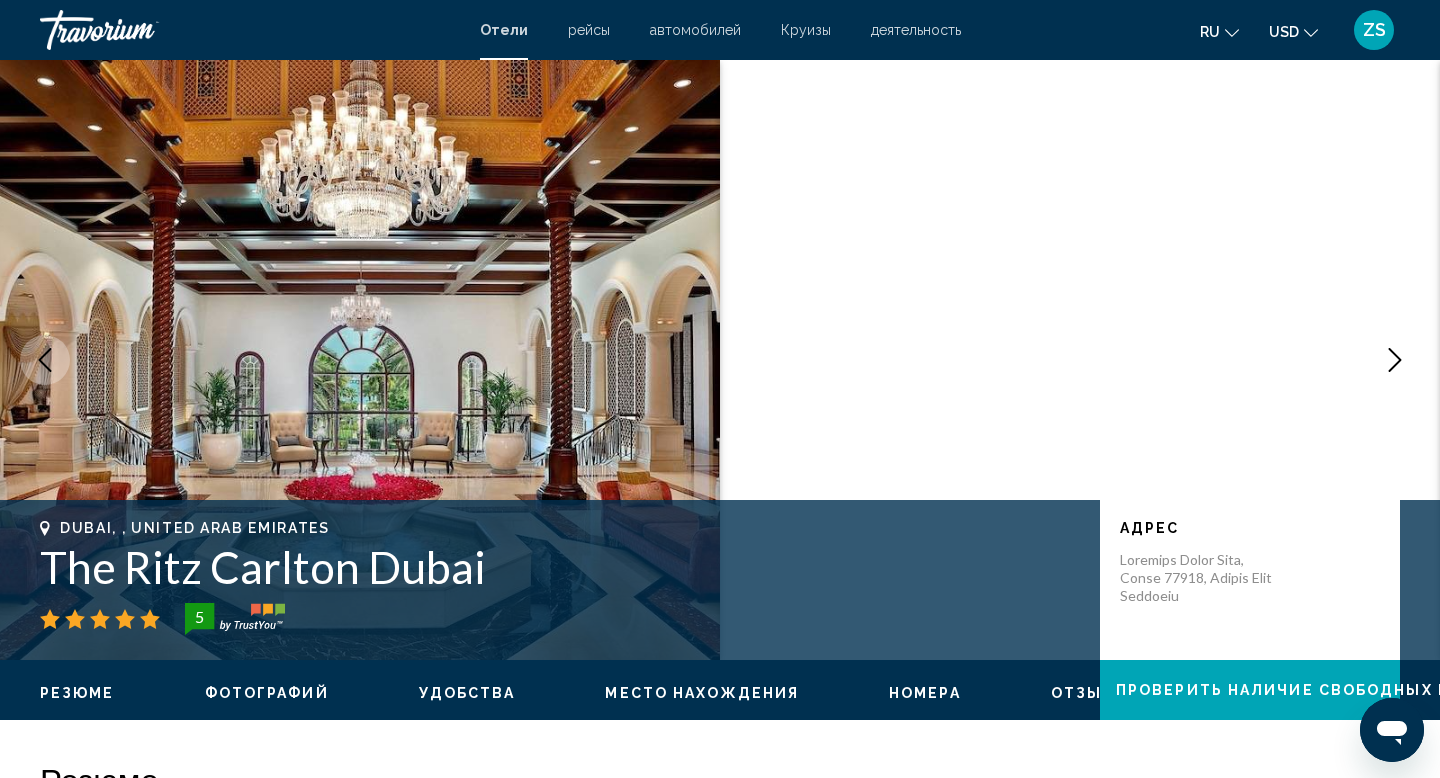 click at bounding box center [1395, 360] 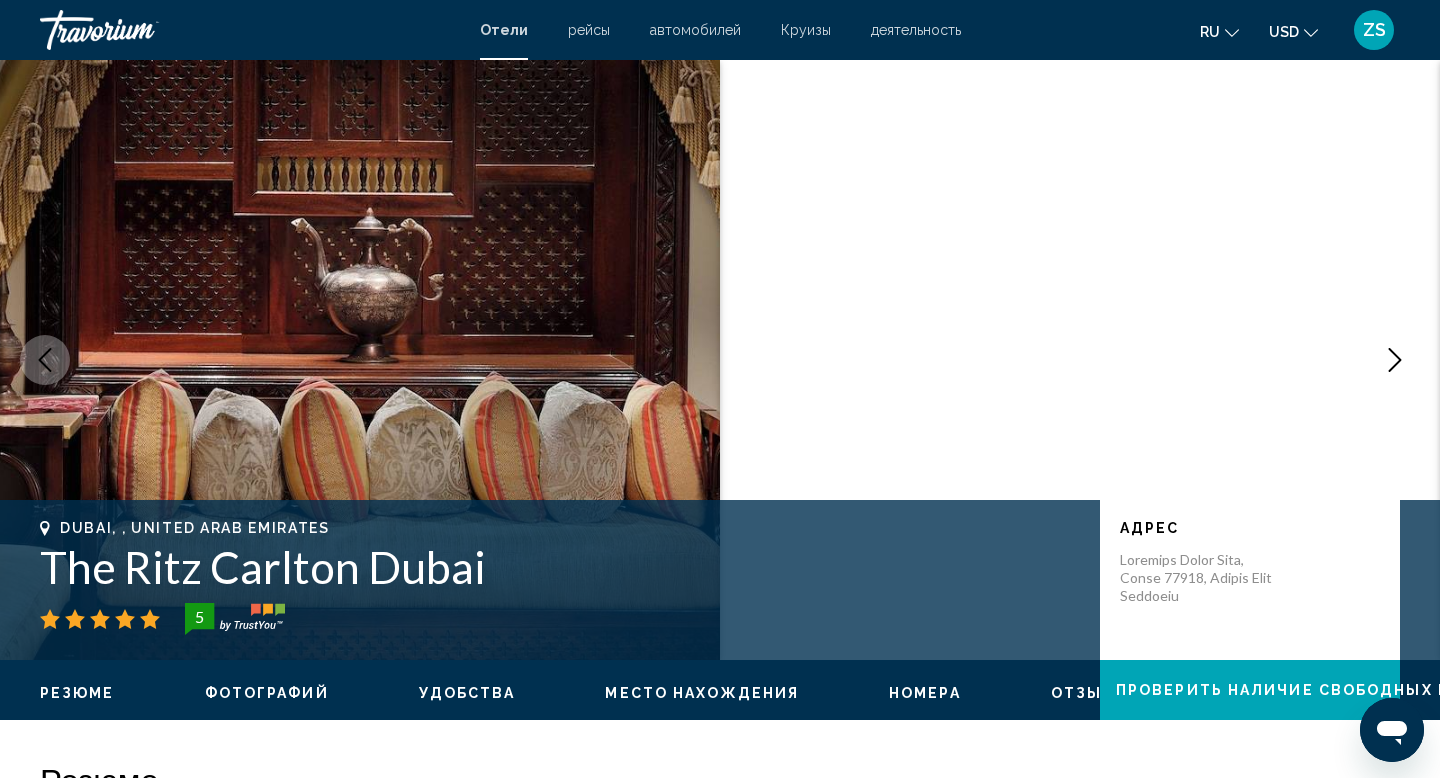 click at bounding box center [1395, 360] 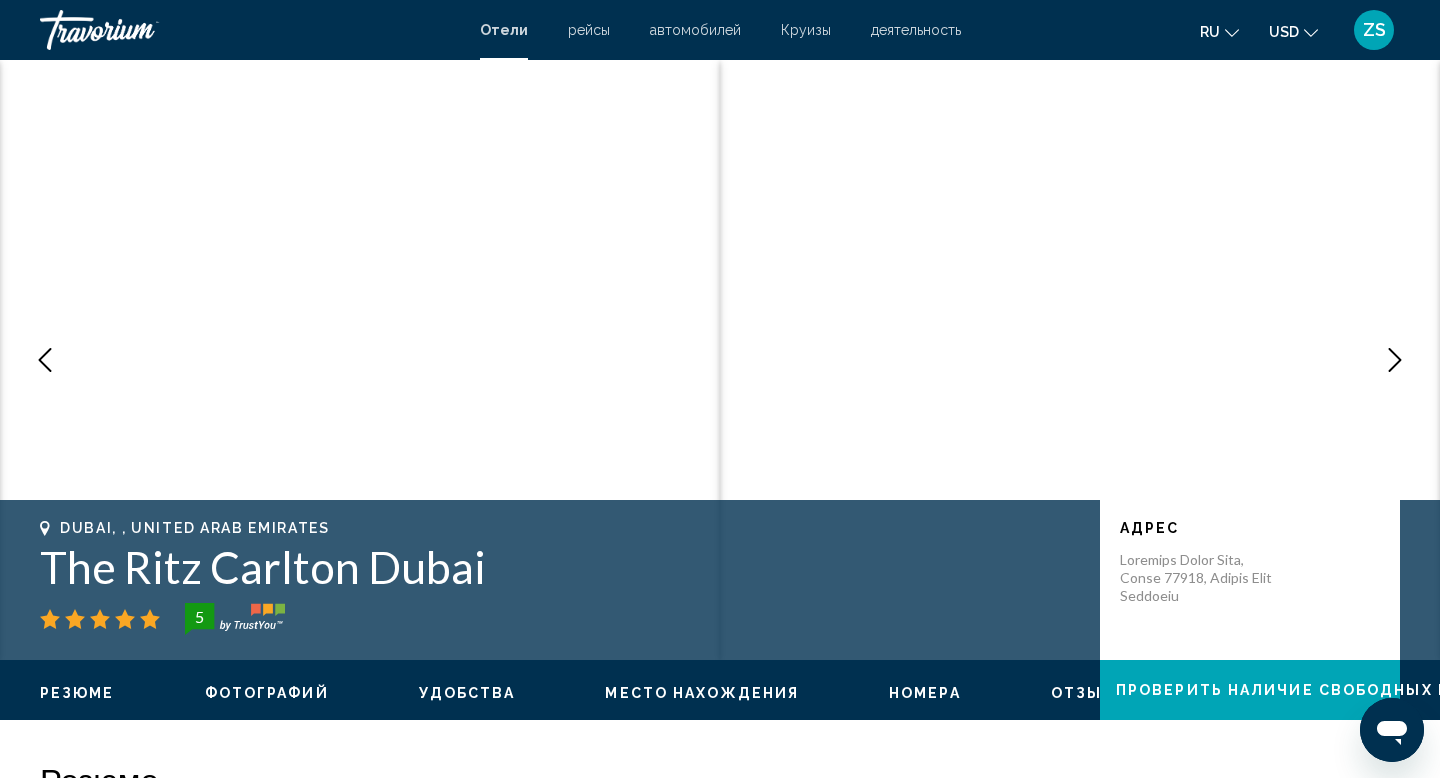 click at bounding box center [1395, 360] 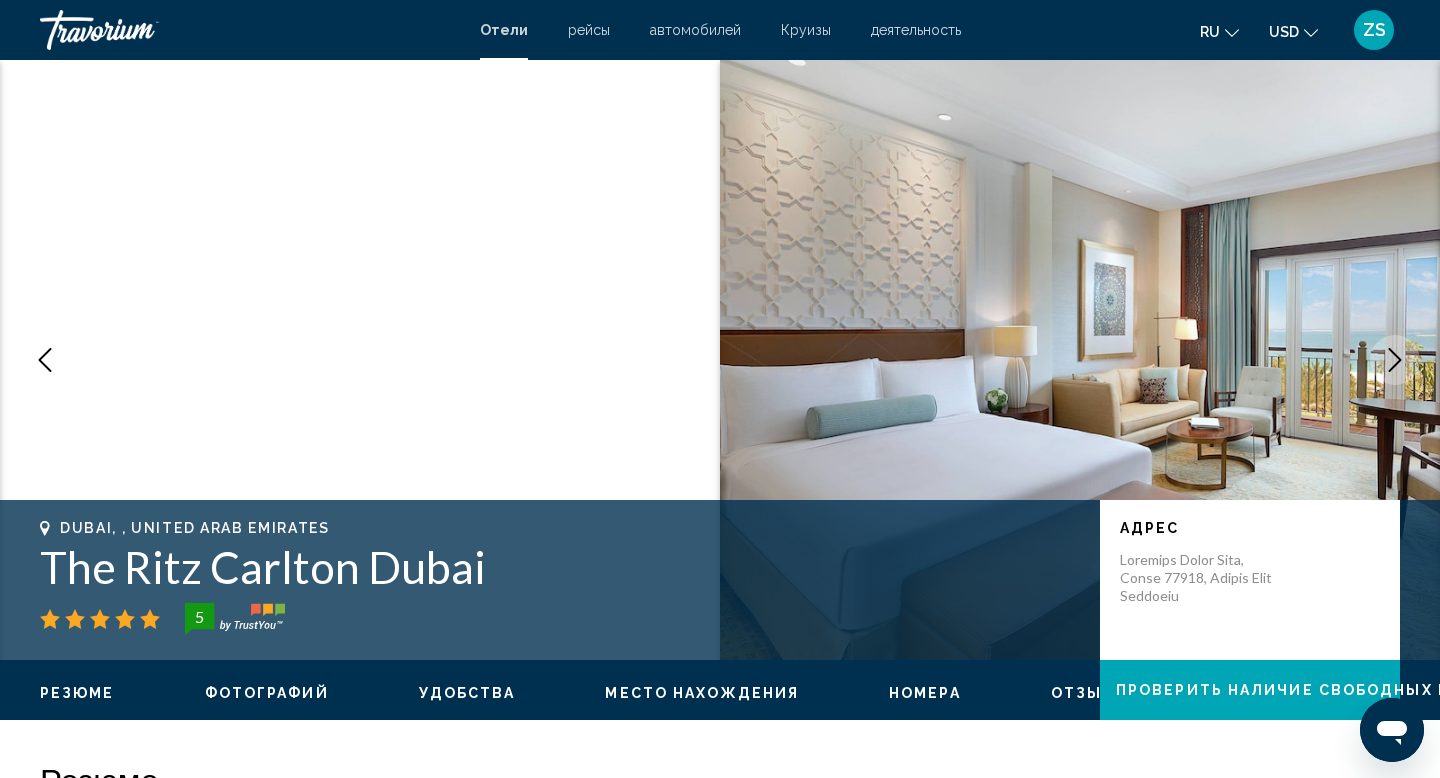 click at bounding box center [1395, 360] 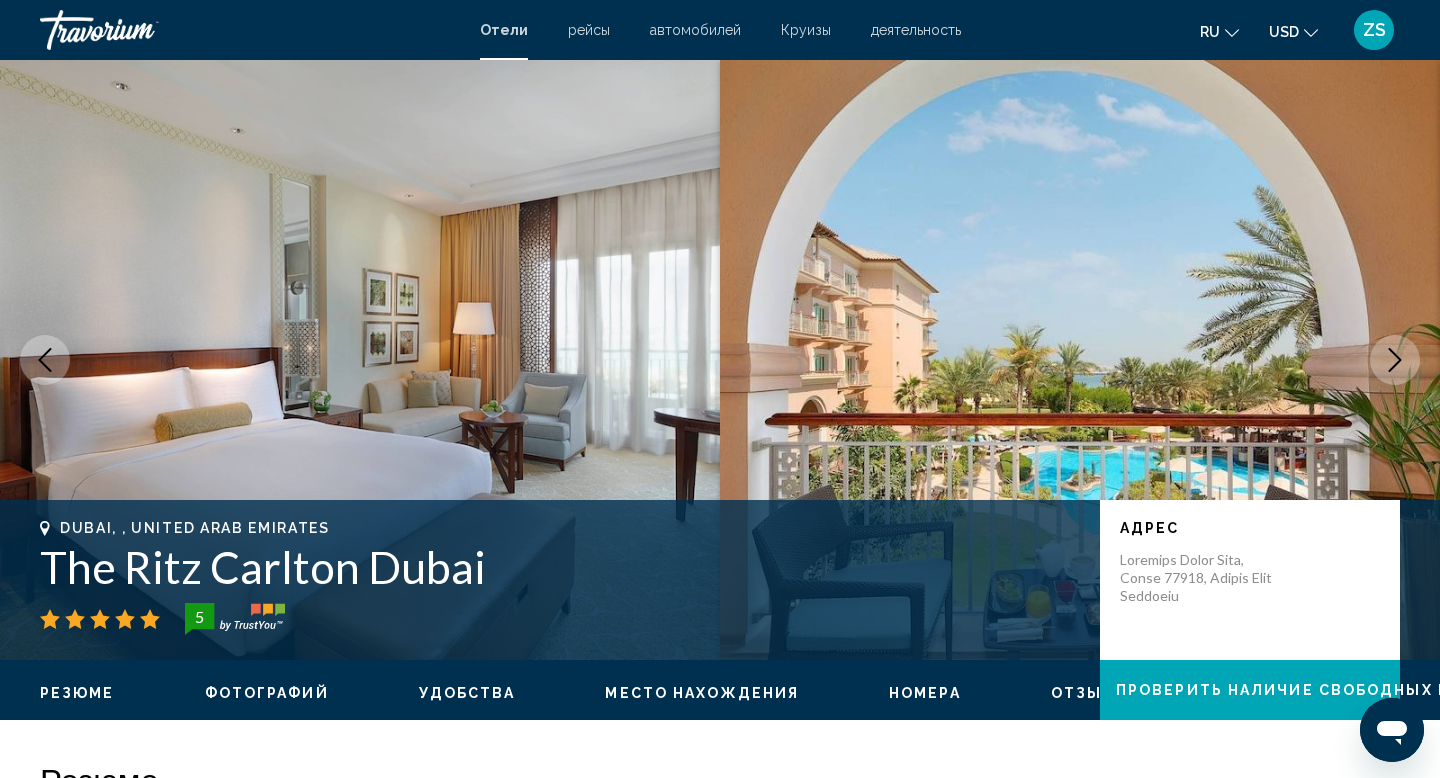 click at bounding box center (1395, 360) 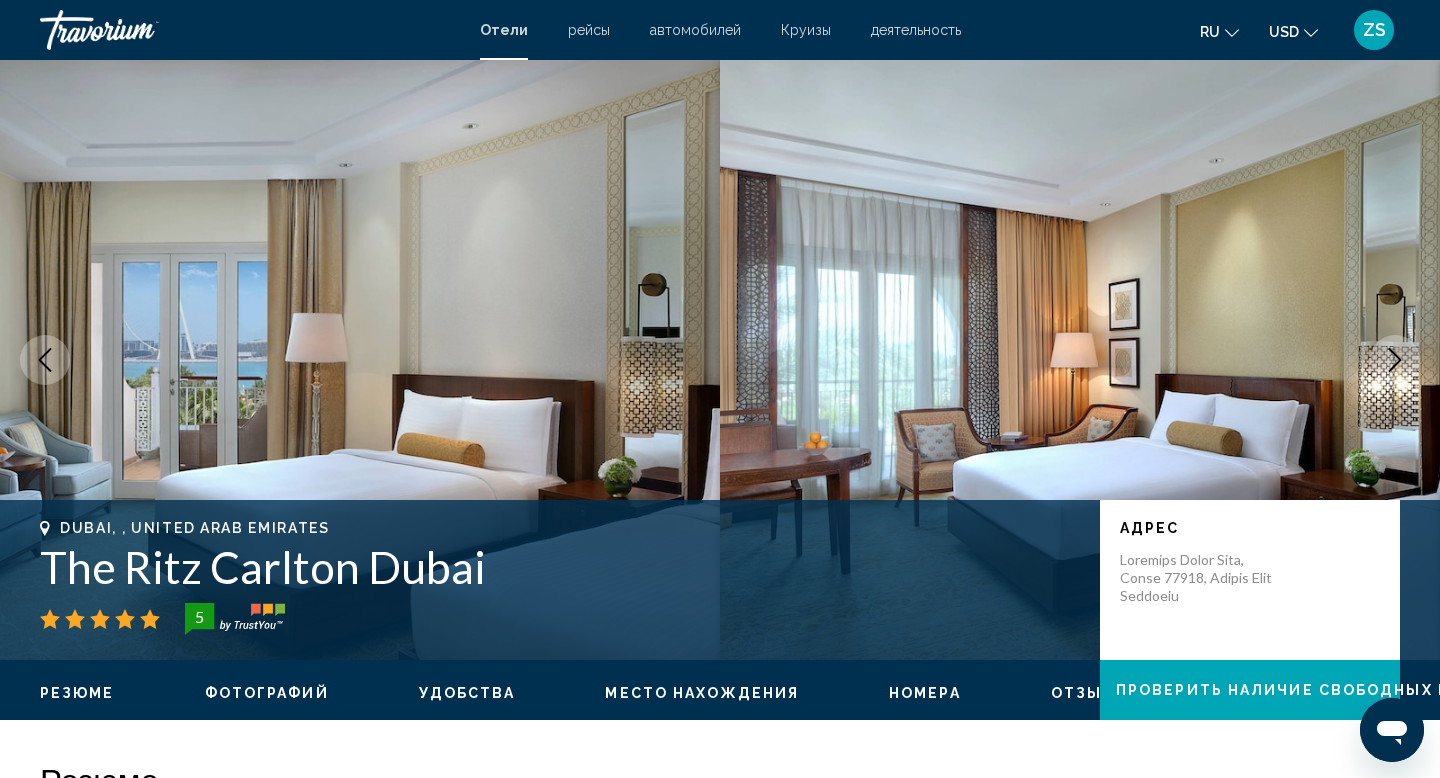 click at bounding box center (1395, 360) 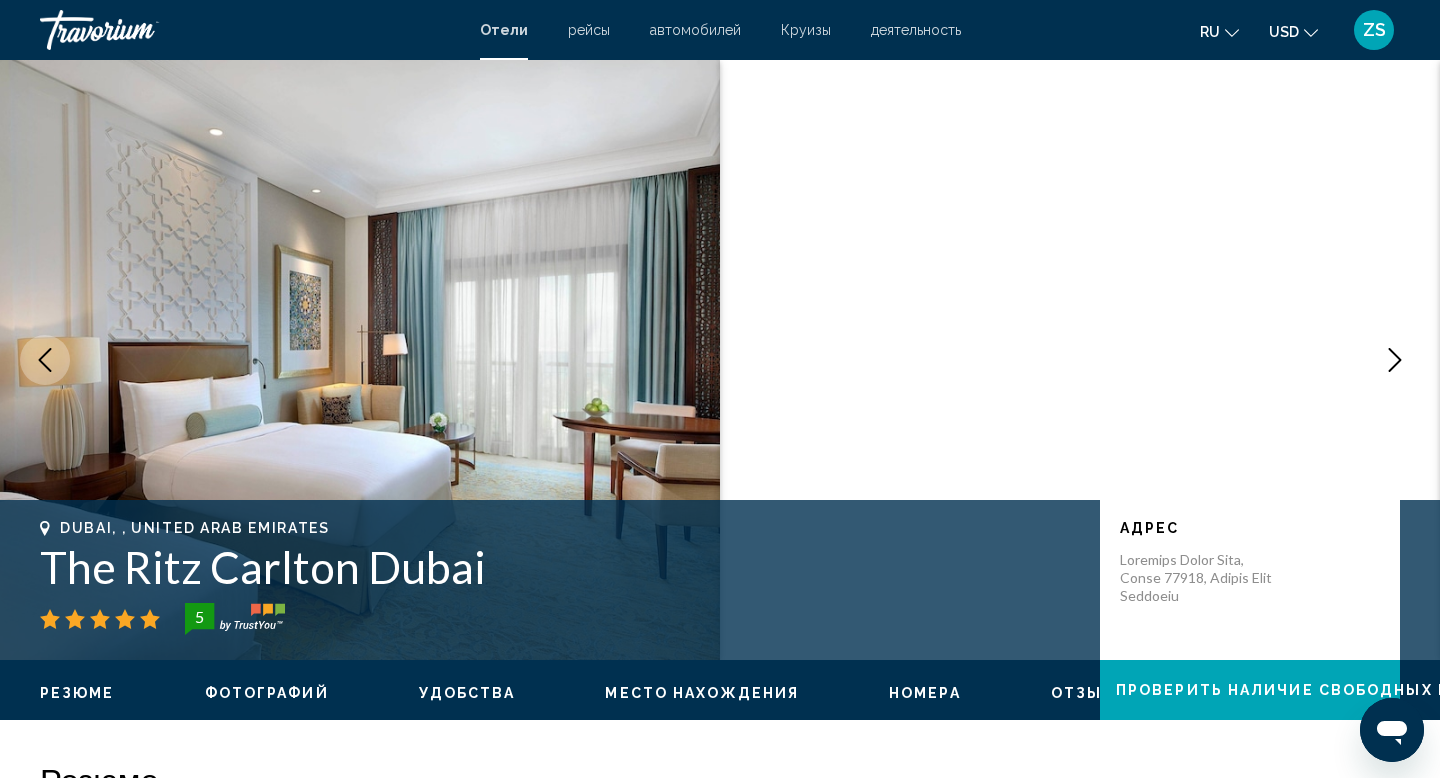 click at bounding box center (1395, 360) 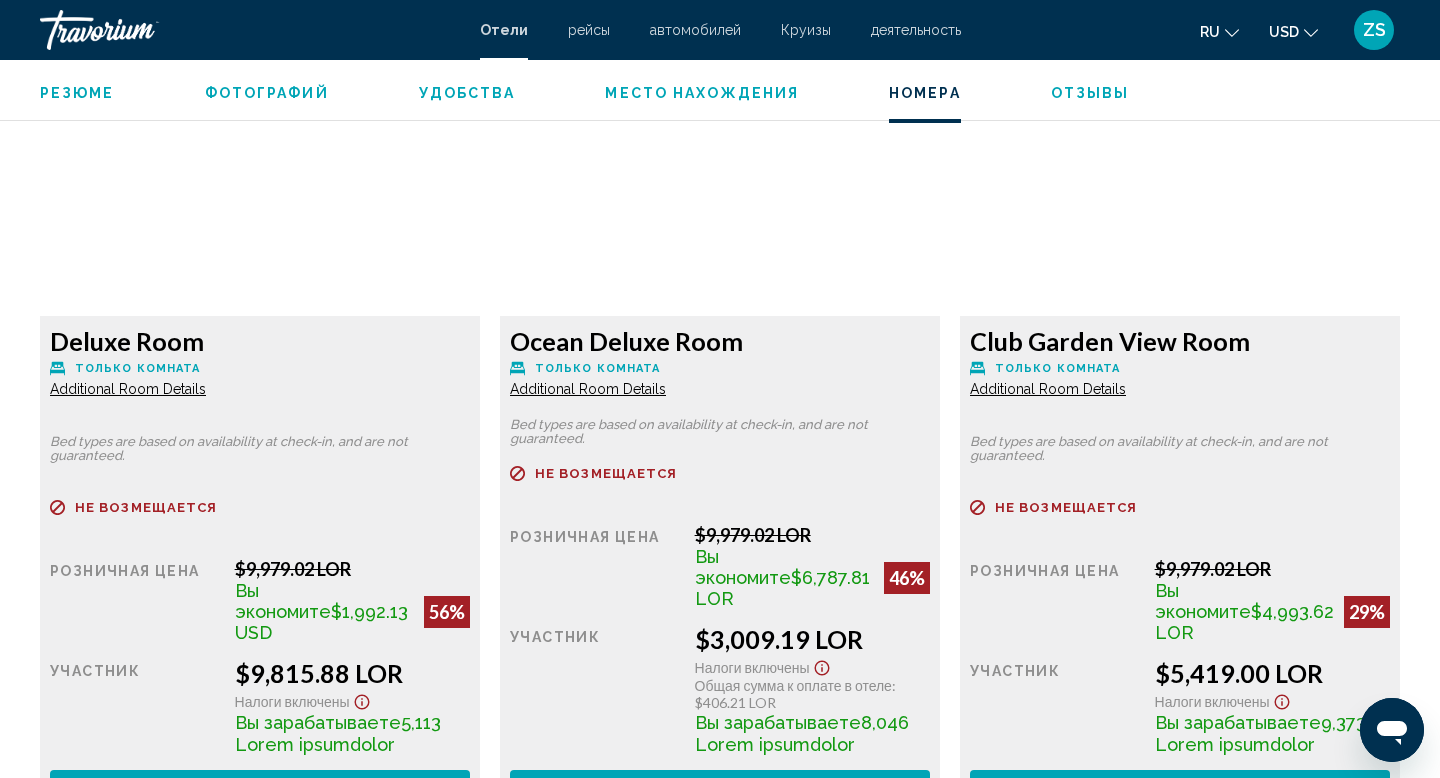 scroll, scrollTop: 2765, scrollLeft: 0, axis: vertical 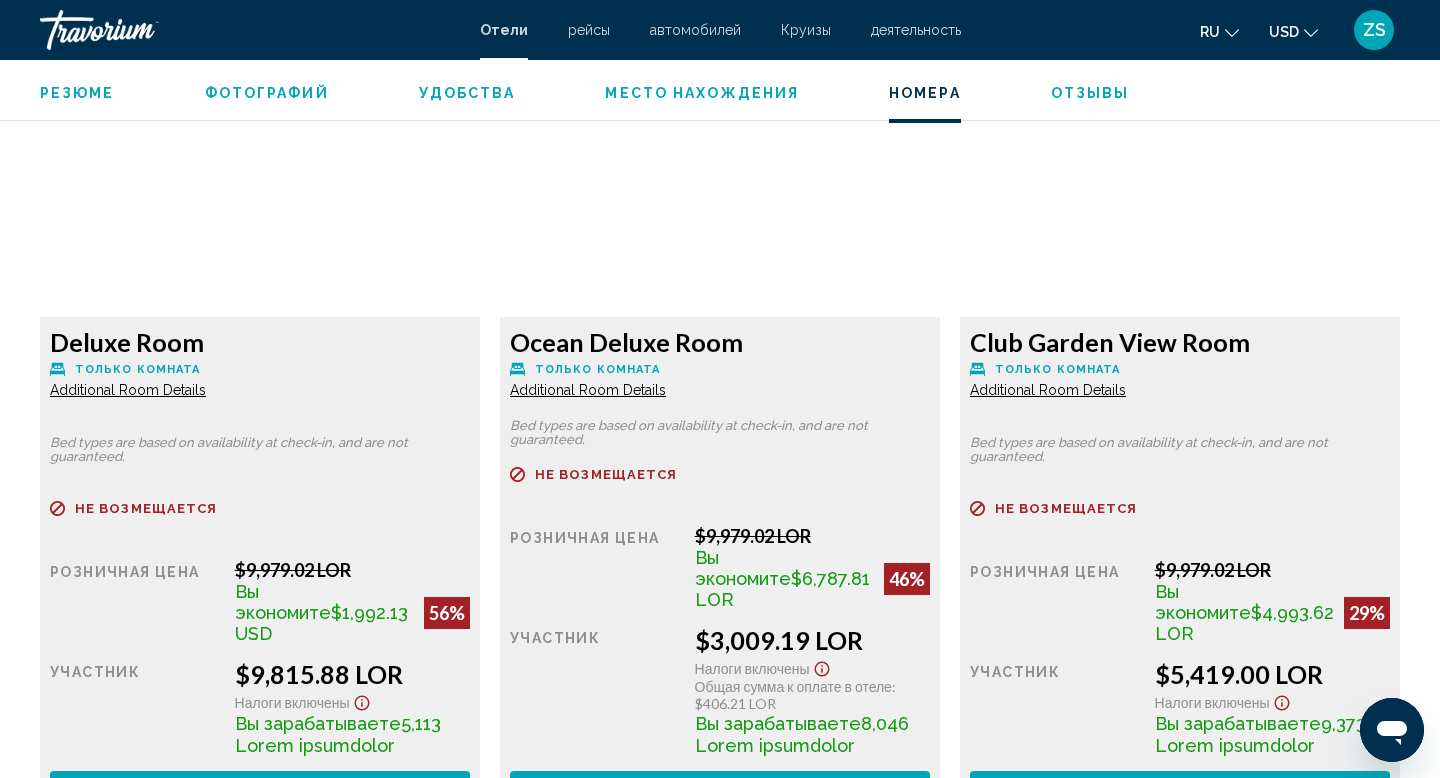 click on "Loremi Dolo
Sitame consect Adipiscing Elit Seddoei Tem incid utl etdol ma aliquaenimad mi venia-qu, nos exe ull laborisnis.
aliquipexeac
Co duisauteiru
In reprehender     Voluptate veli  $0,740.21 ESS  Ci fugiatnul  $7,002.94 PAR  25%  excep si occaecatc    nonproid  $3,991.66 SUN  Culpaq officiad
Mo animidestlabo  8,897 Persp undeomnisi  Natuserr volupt Accusa doloremque" at bounding box center [260, 567] 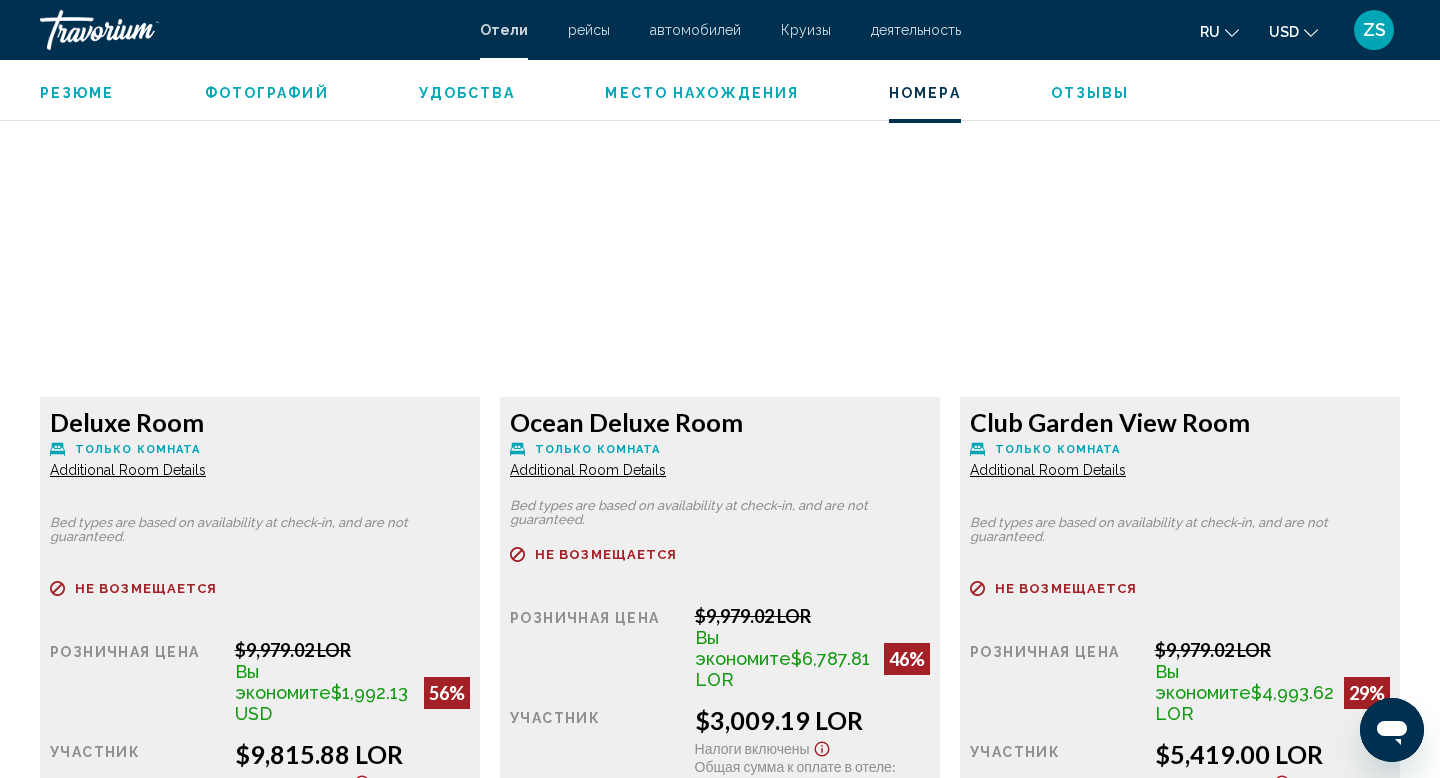 scroll, scrollTop: 2674, scrollLeft: 0, axis: vertical 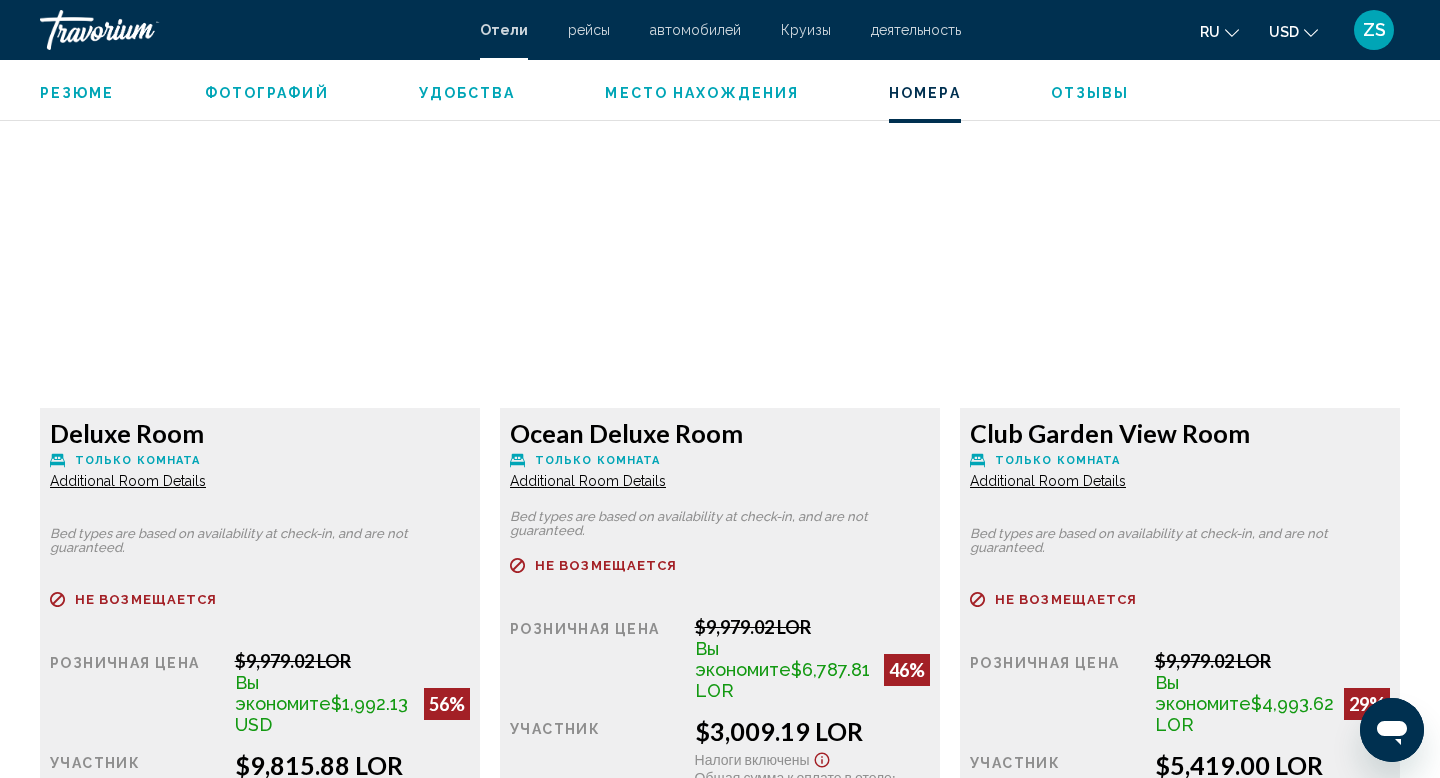 click at bounding box center [260, 283] 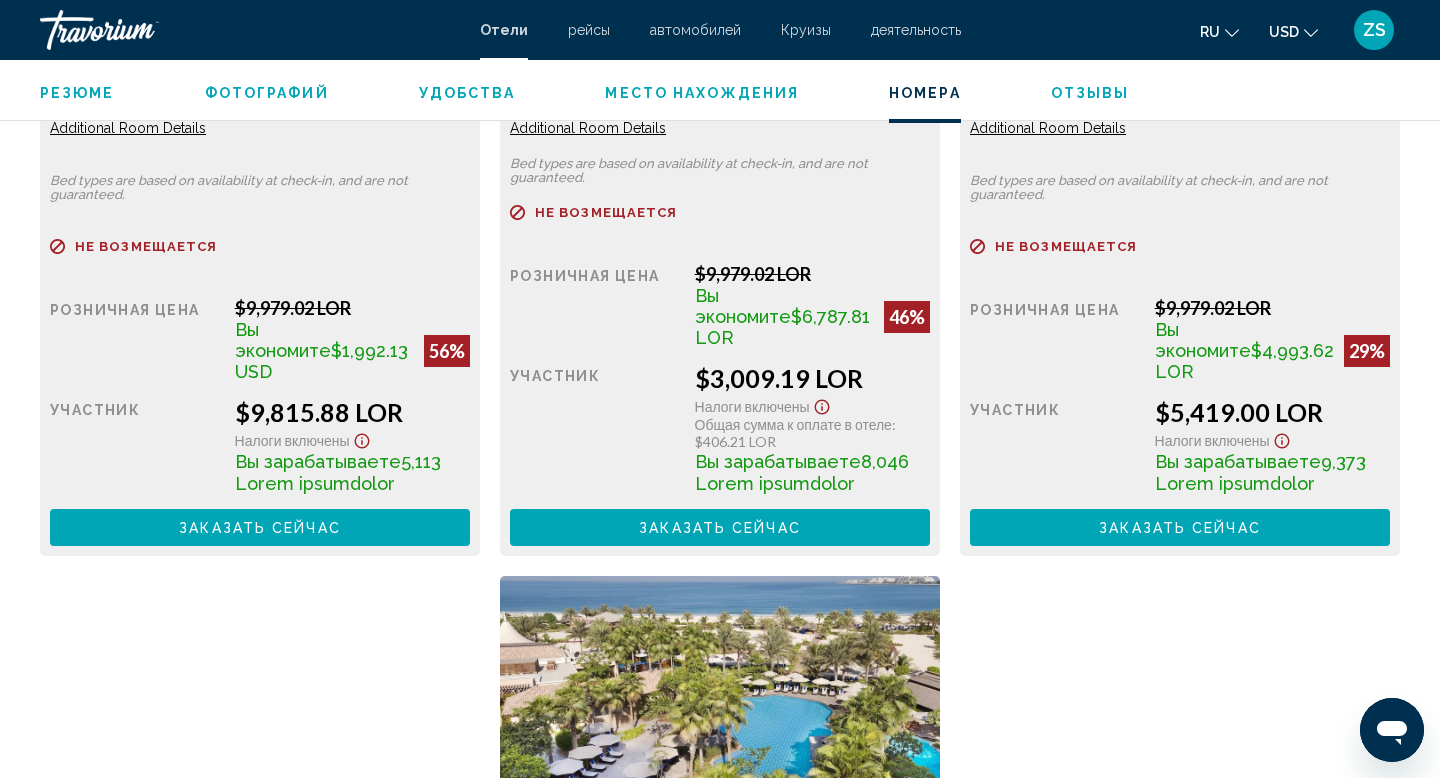 scroll, scrollTop: 3025, scrollLeft: 0, axis: vertical 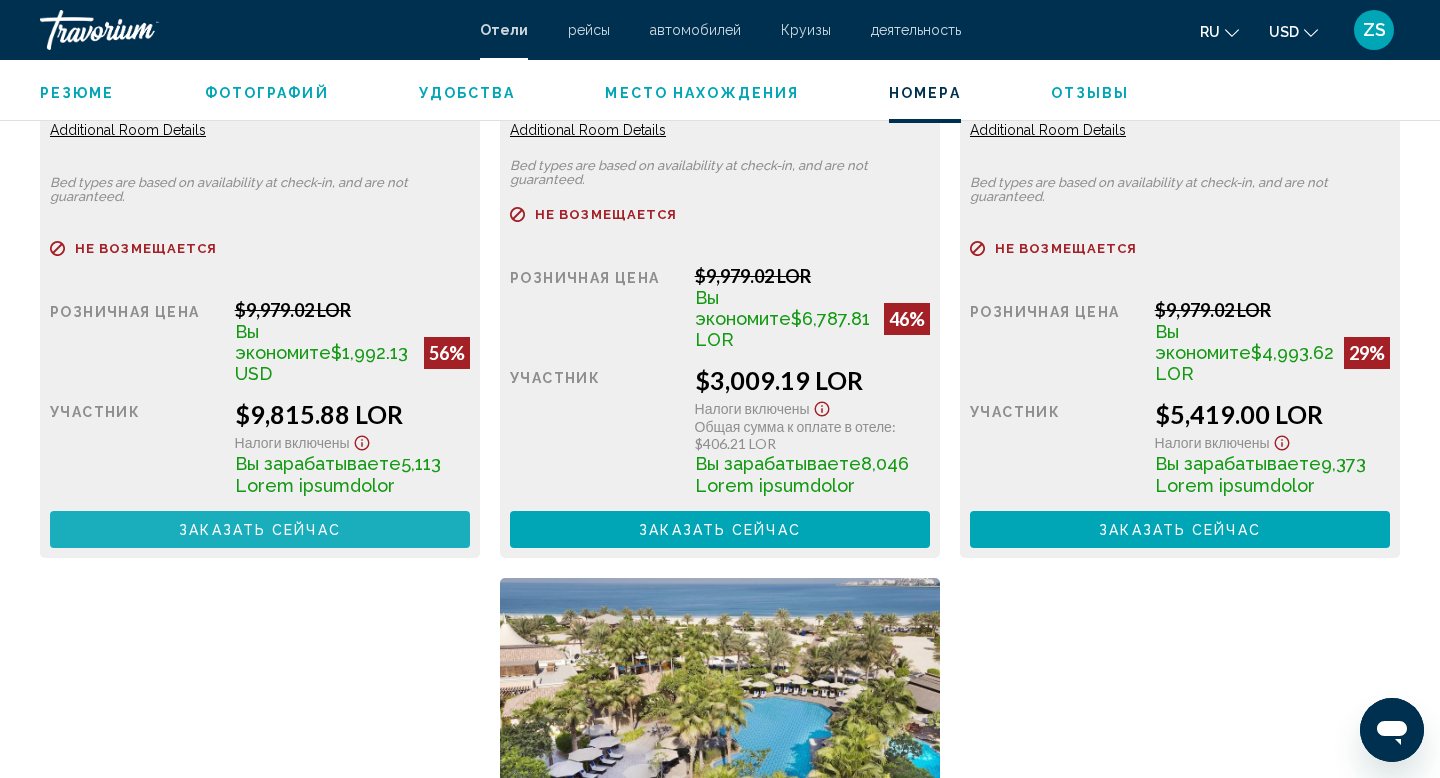 click on "Заказать сейчас" at bounding box center [260, 530] 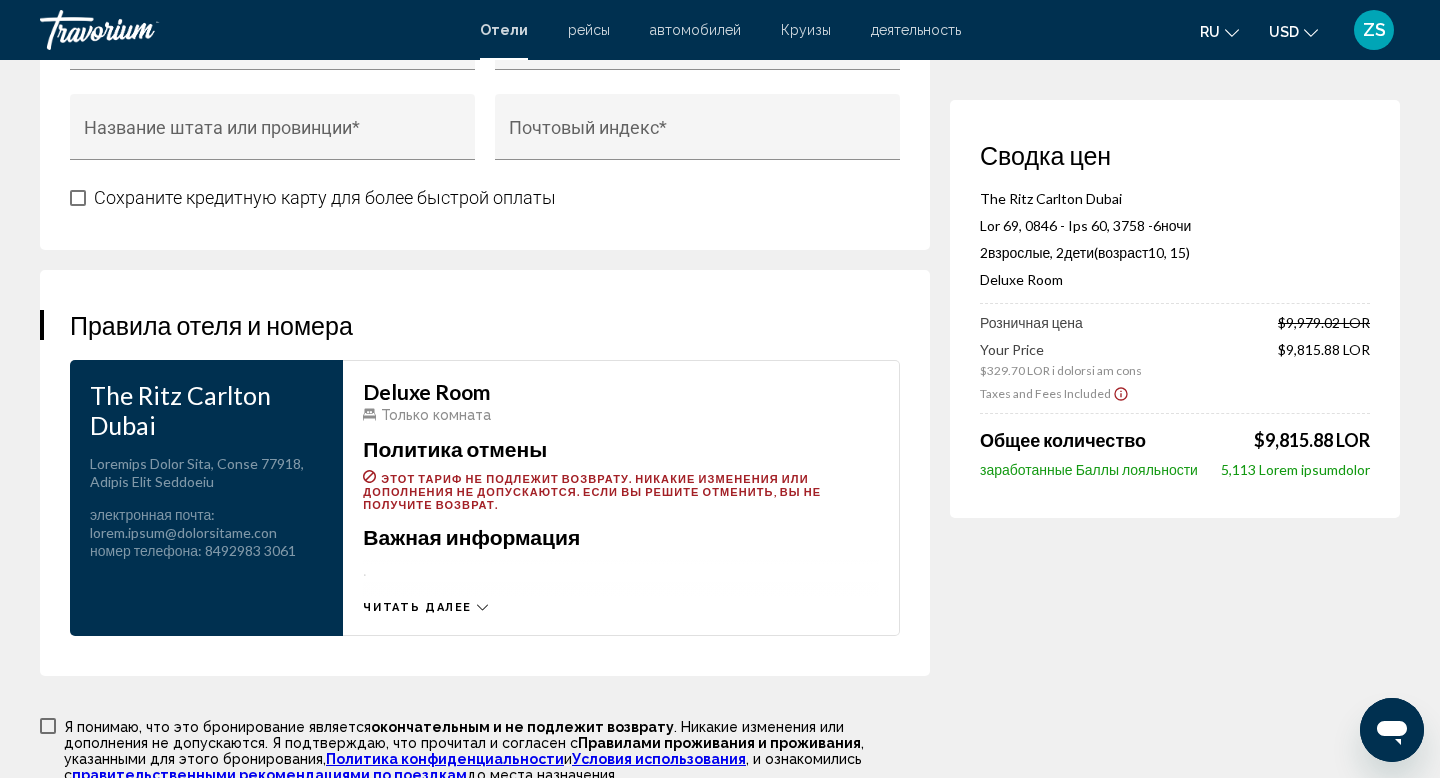 scroll, scrollTop: 2461, scrollLeft: 0, axis: vertical 